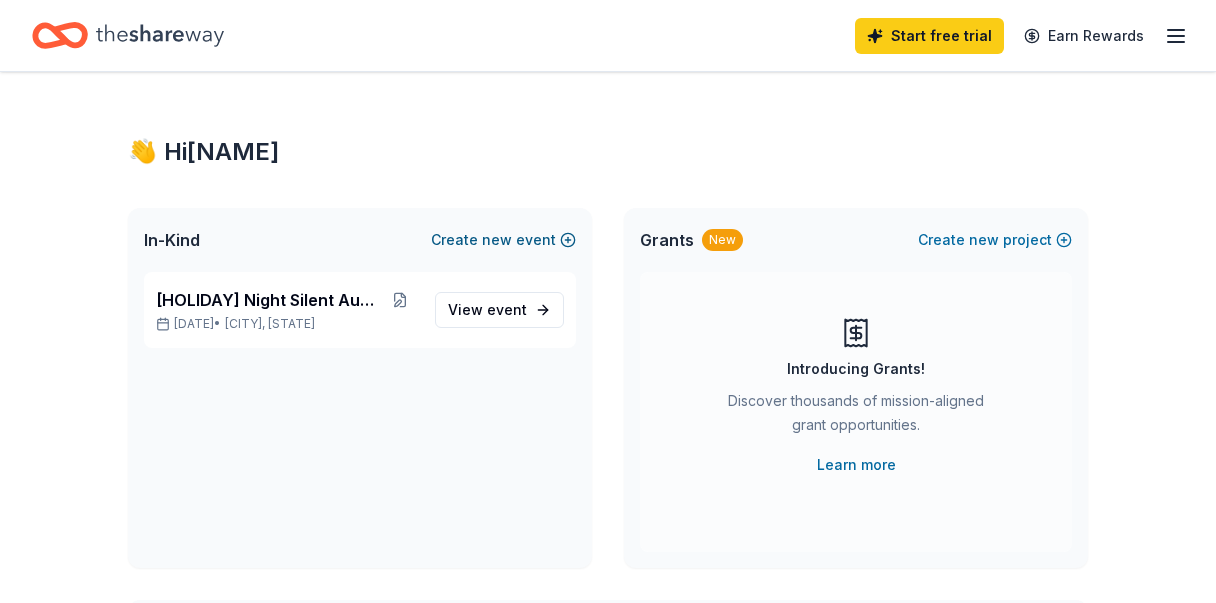 scroll, scrollTop: 0, scrollLeft: 0, axis: both 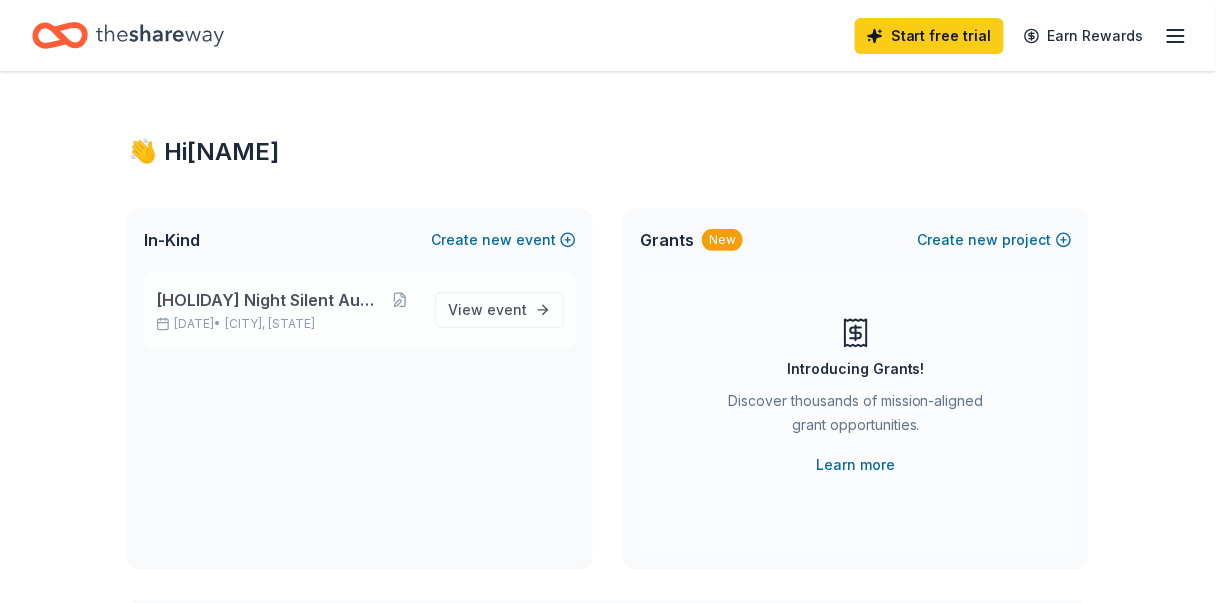 click on "[HOLIDAY] Night Silent Auction [DATE]  •  [CITY], [STATE]" at bounding box center (287, 310) 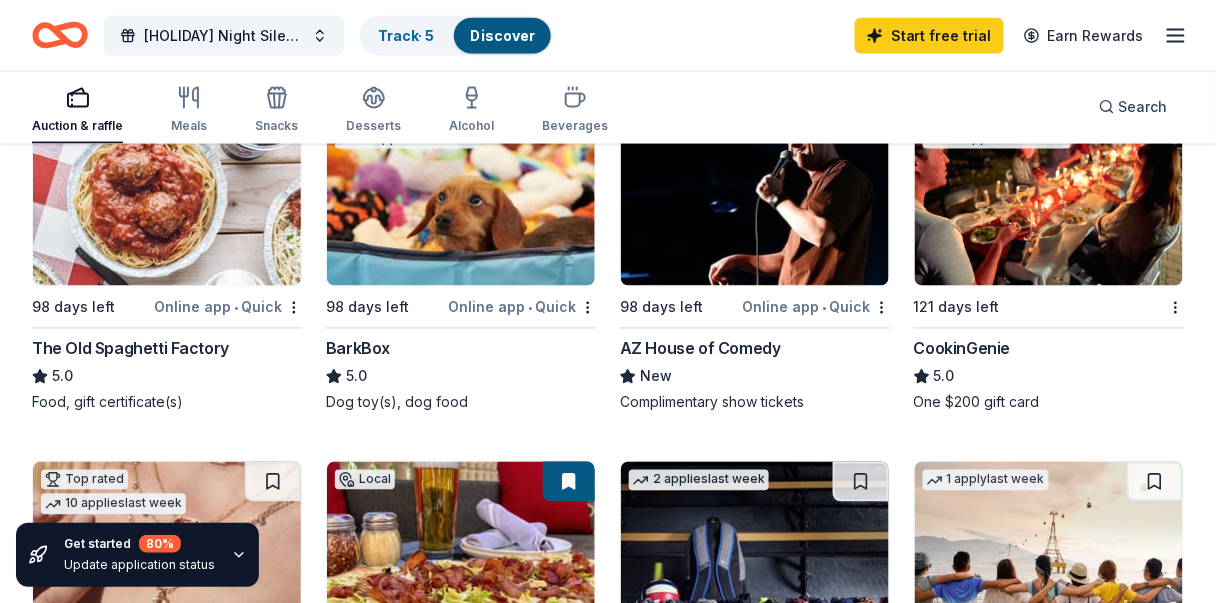 scroll, scrollTop: 700, scrollLeft: 0, axis: vertical 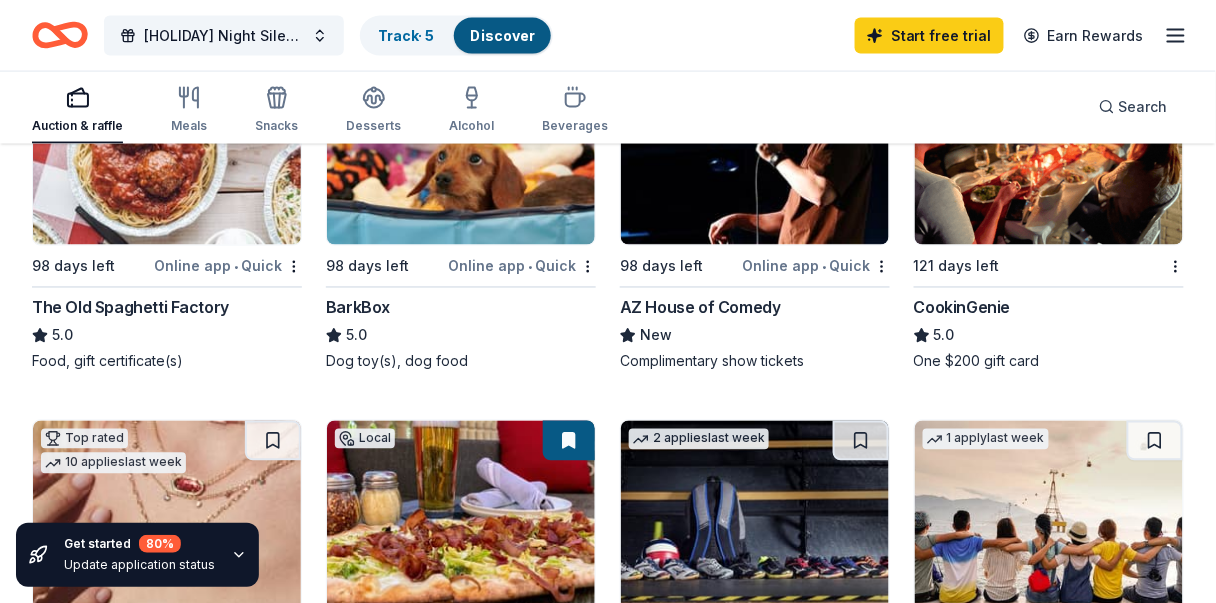 click on "The Old Spaghetti Factory" at bounding box center (130, 308) 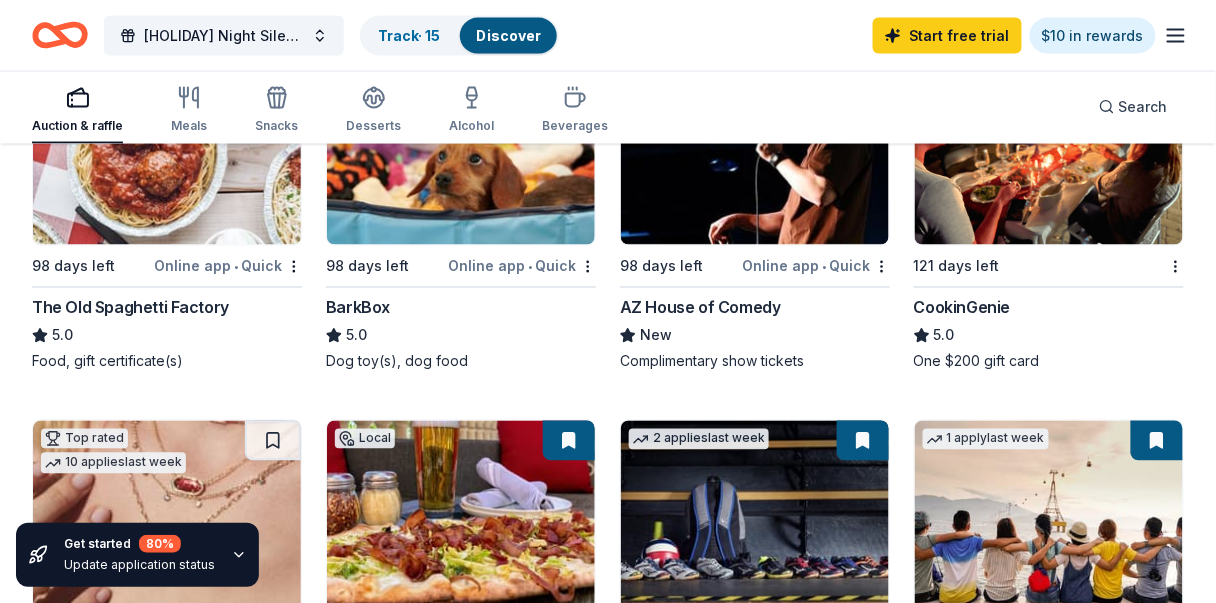 scroll, scrollTop: 400, scrollLeft: 0, axis: vertical 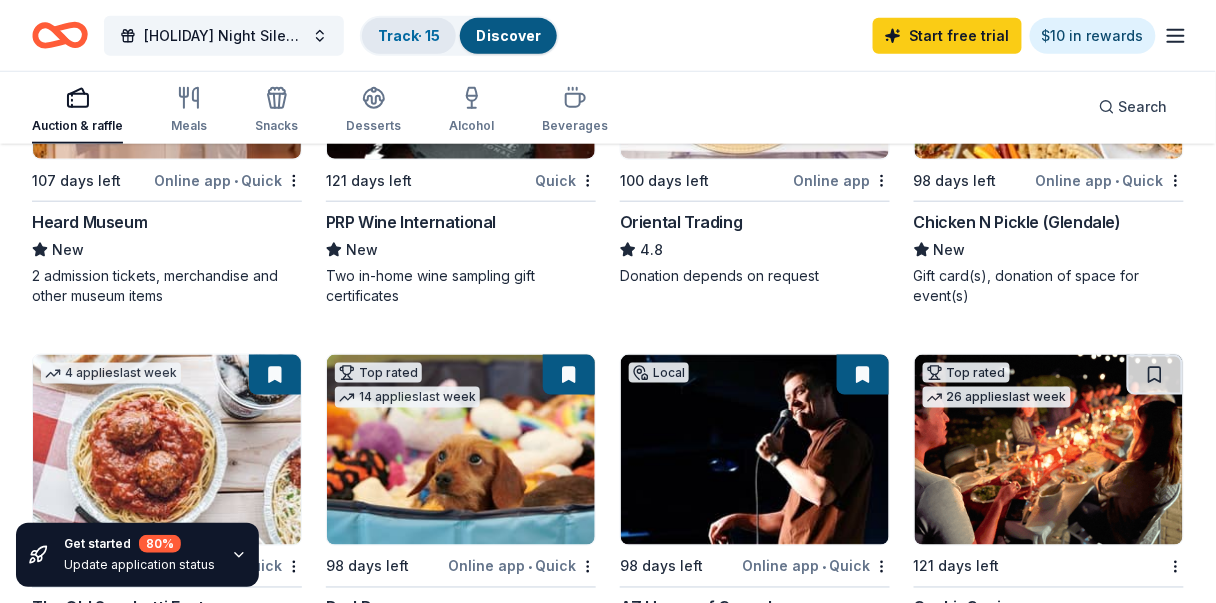 click on "Track  · 15" at bounding box center [409, 35] 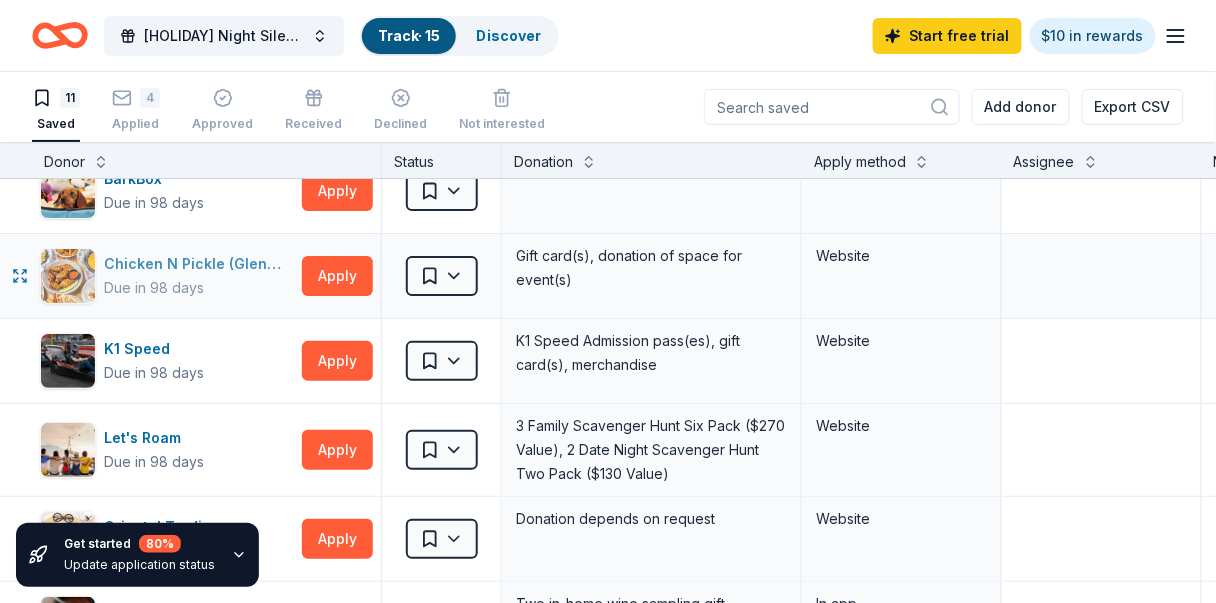 scroll, scrollTop: 0, scrollLeft: 0, axis: both 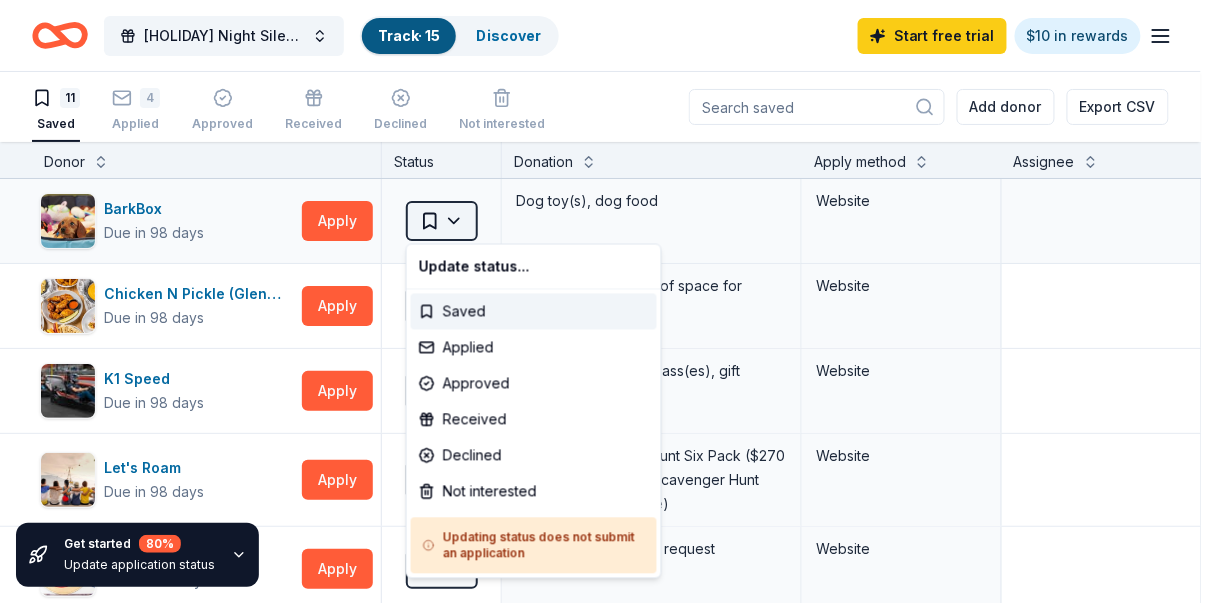 click on "[HOLIDAY] Night Silent Auction Track · 15 Discover Start free trial $10 in rewards 11 Saved 4 Applied Approved Received Declined Not interested Add donor Export CSV Get started 80 % Update application status Donor Status Donation Apply method Assignee Notes BarkBox Due in [NUMBER] days Apply Saved Dog toy(s), dog food Website Chicken N Pickle ([CITY]) Due in [NUMBER] days Apply Saved Gift card(s), donation of space for event(s) Website K1 Speed Due in [NUMBER] days Apply Saved K1 Speed Admission pass(es), gift card(s), merchandise Website Let's Roam Due in [NUMBER] days Apply Saved 3 Family Scavenger Hunt Six Pack ($270 Value), 2 Date Night Scavenger Hunt Two Pack ($130 Value) Website Oriental Trading Due in [NUMBER] days Apply Saved Donation depends on request Website PRP Wine International Due in [NUMBER] days Apply Saved Two in-home wine sampling gift certificates In app SanTan Brewing Company Due in [NUMBER] days Apply Saved Brewery and Distillery Tours ticket vouchers Website SCHEELS Due in [NUMBER] days Apply Saved Website Phone In person Apply" at bounding box center [608, 301] 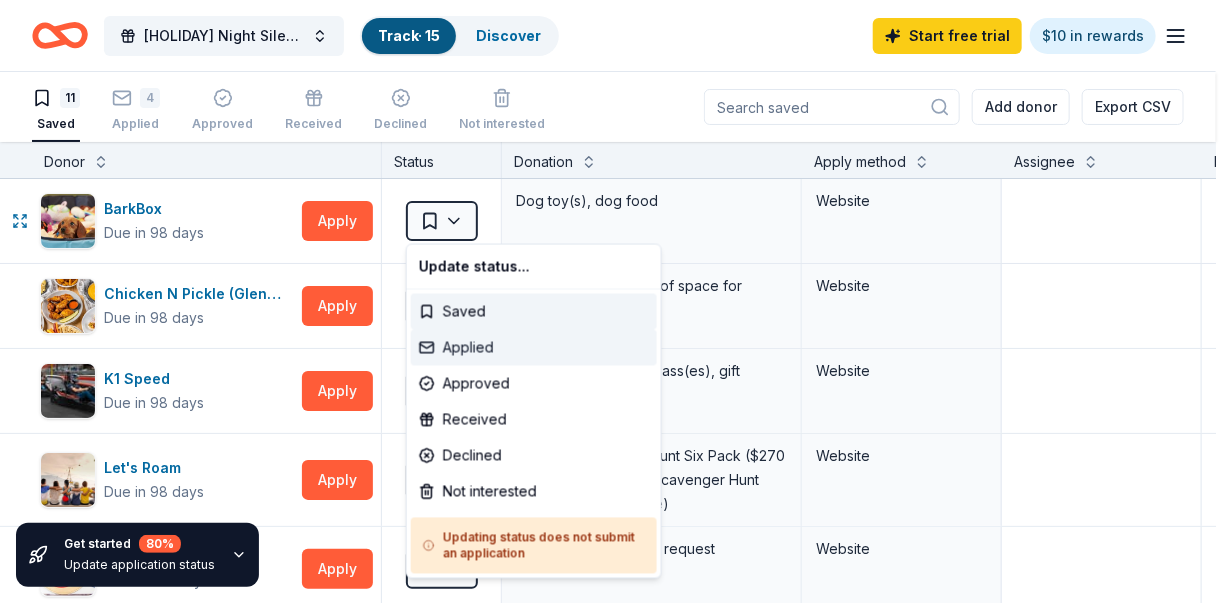 click on "Applied" at bounding box center [534, 348] 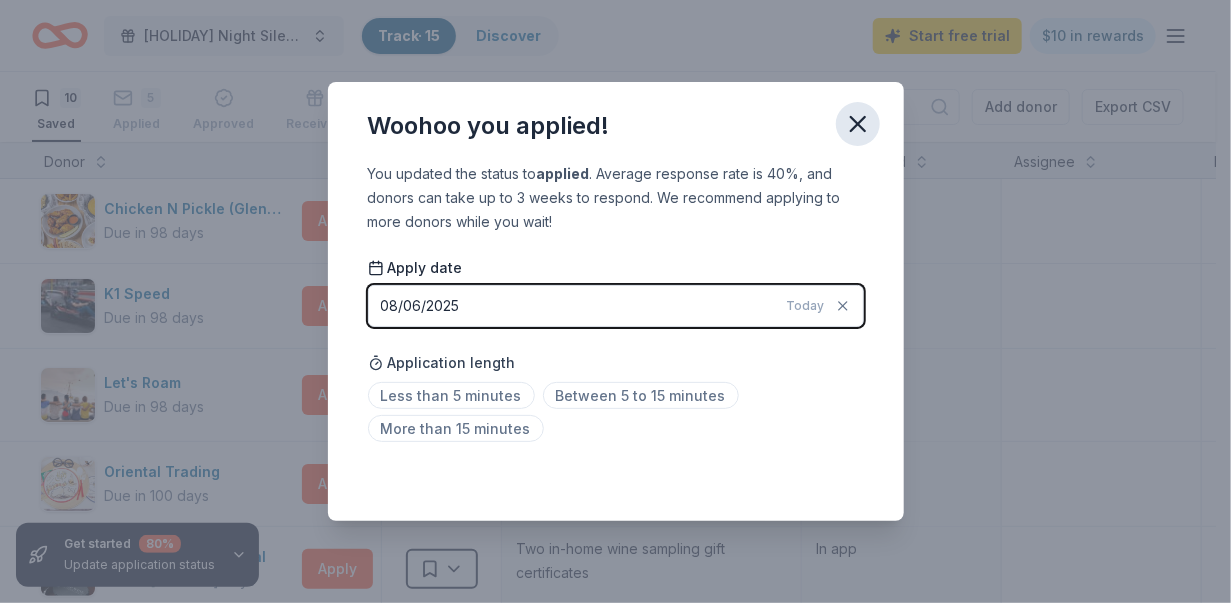 click 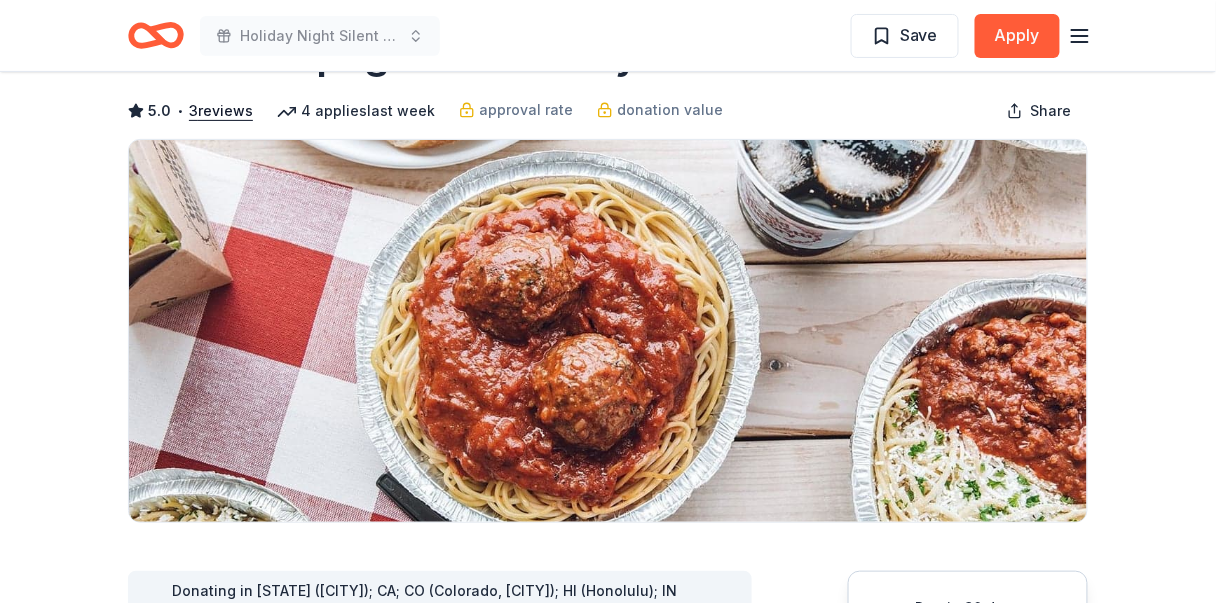 scroll, scrollTop: 300, scrollLeft: 0, axis: vertical 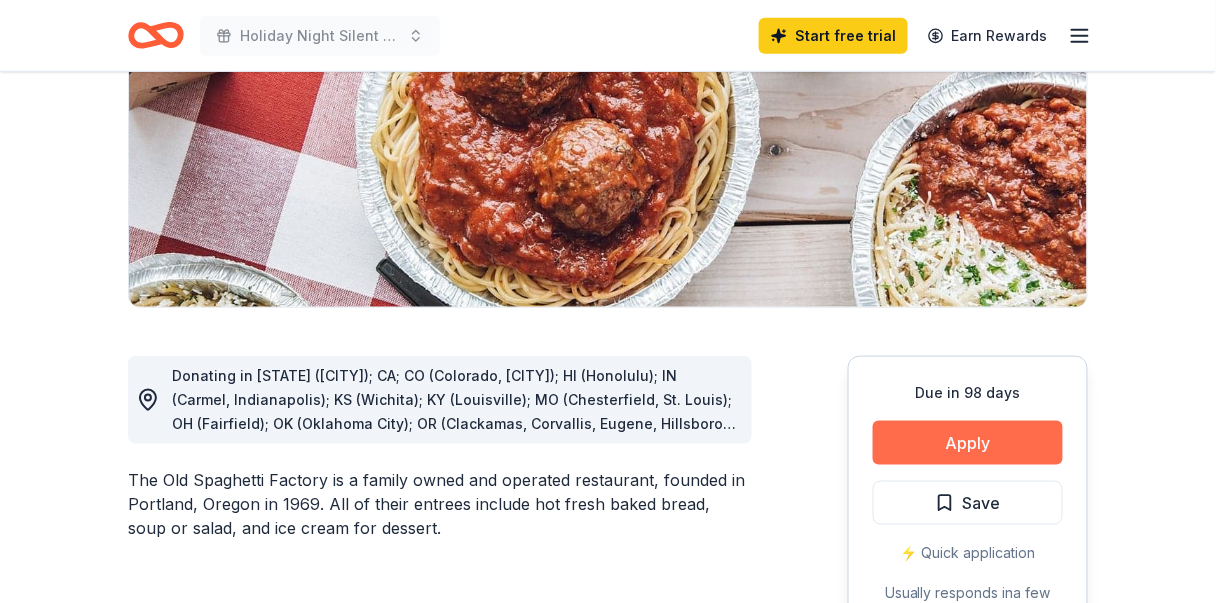 click on "Apply" at bounding box center [968, 443] 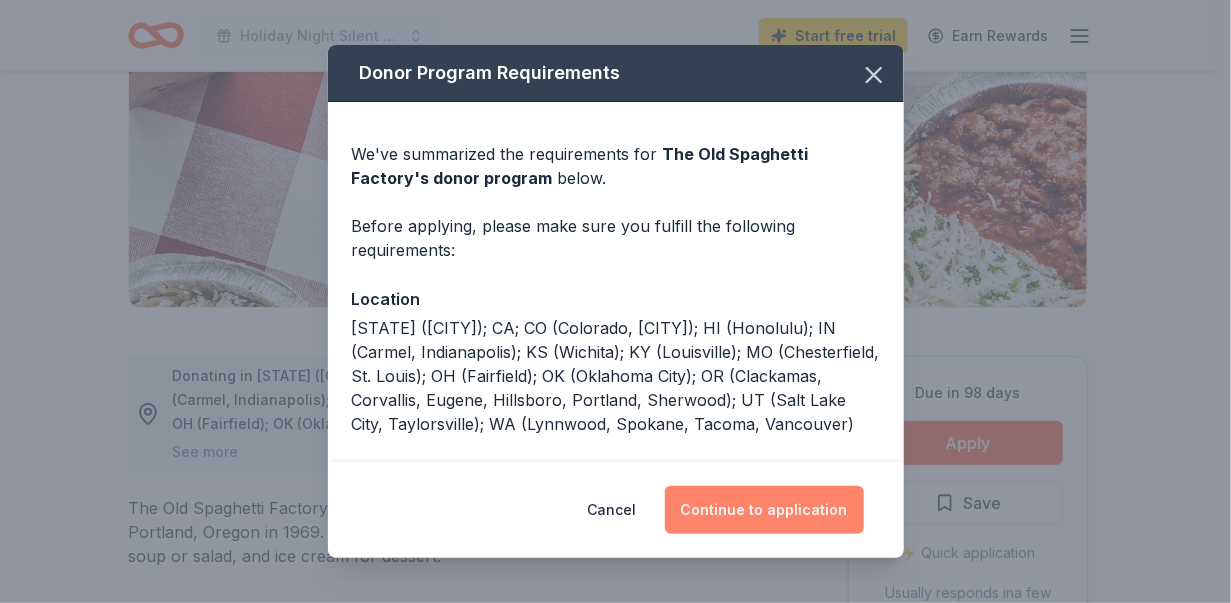 click on "Continue to application" at bounding box center (764, 510) 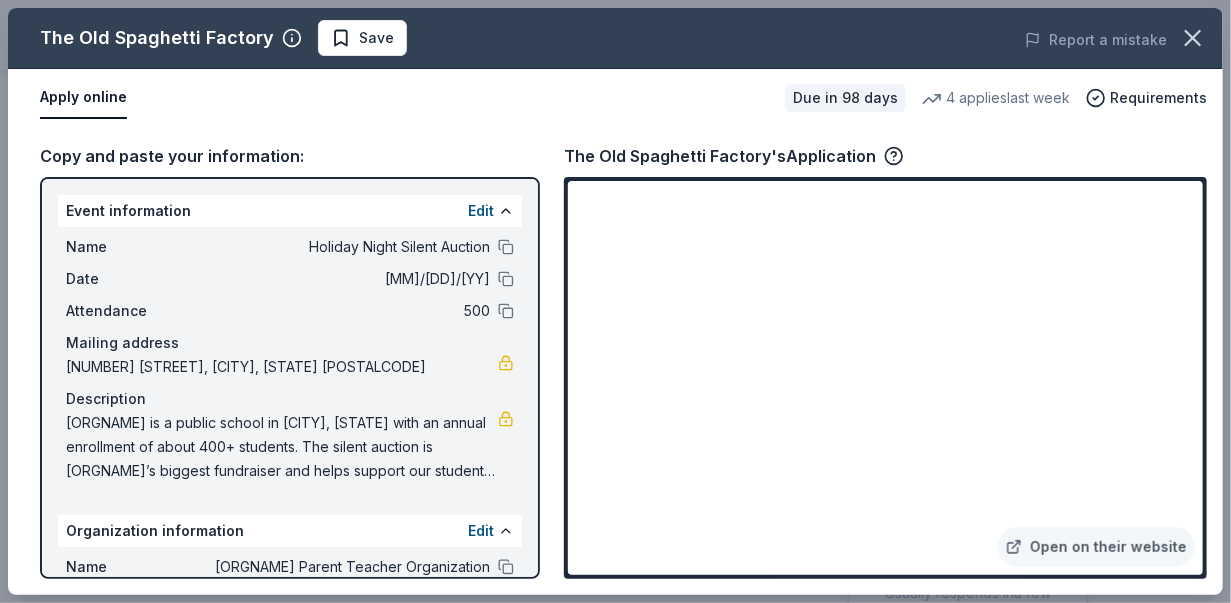 click on "Name Holiday Night Silent Auction" at bounding box center [290, 247] 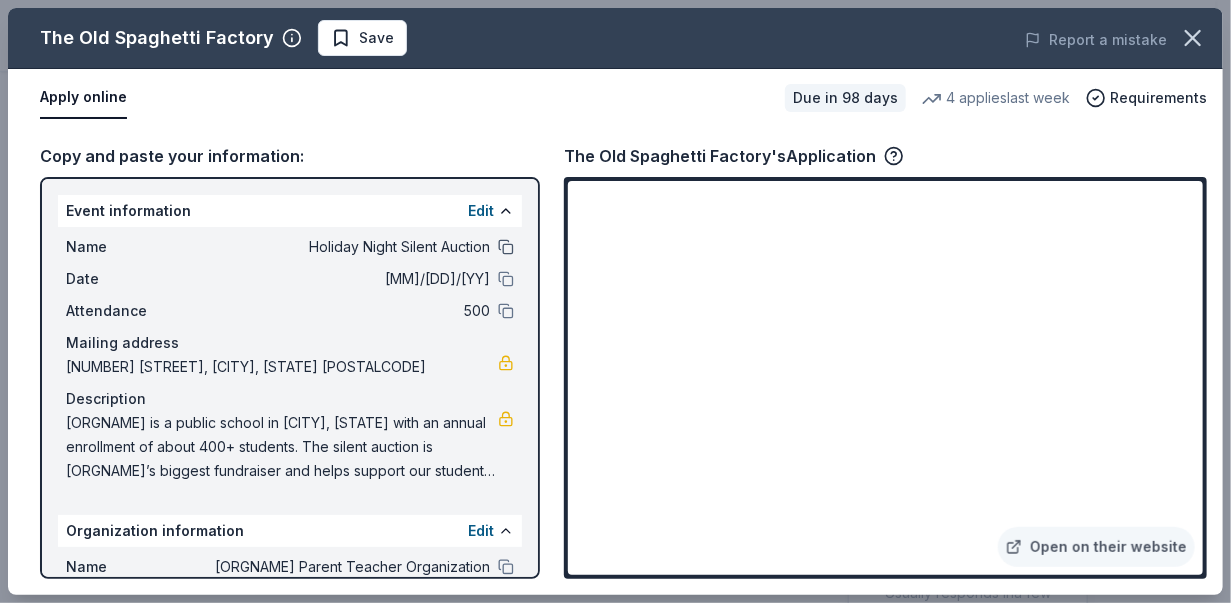 click at bounding box center (506, 247) 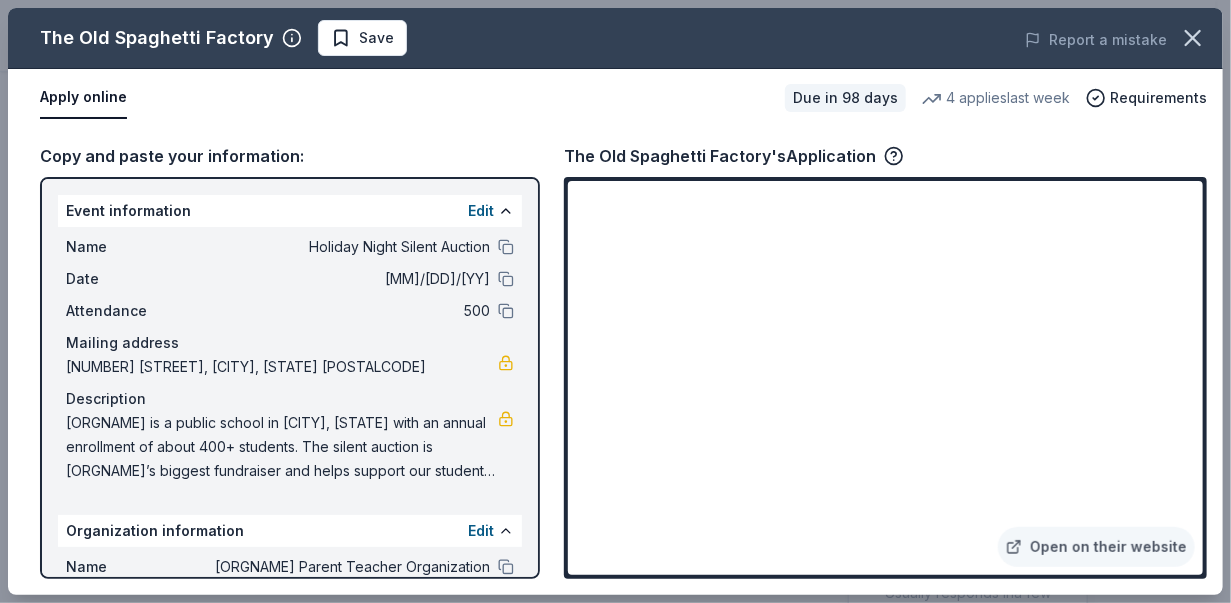 click on "4   applies  last week" at bounding box center (996, 98) 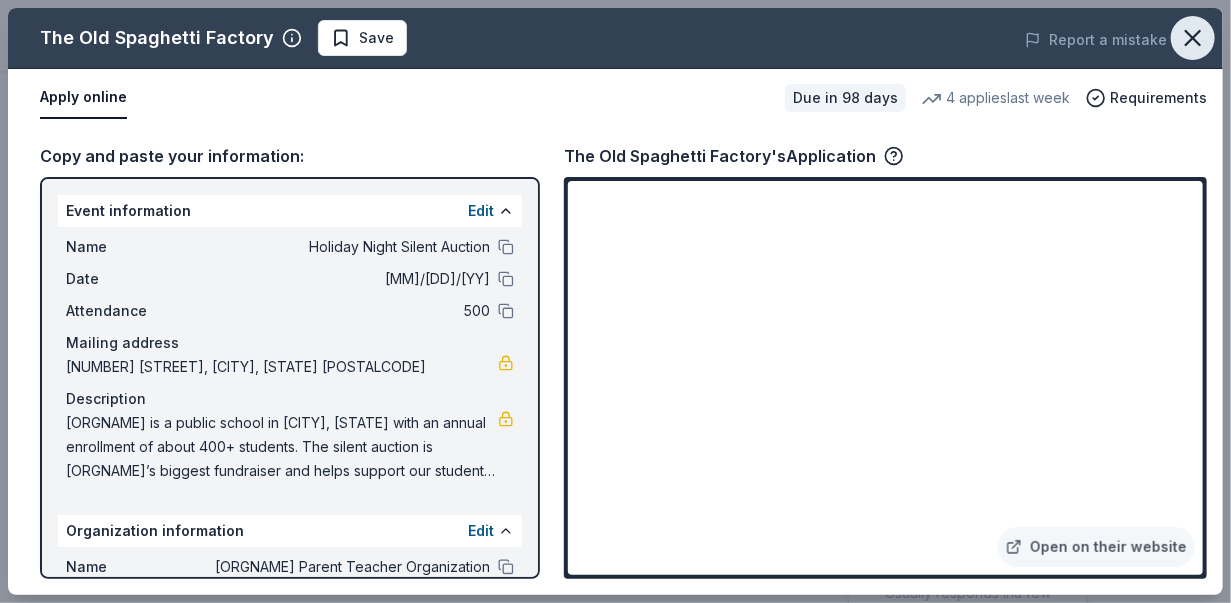 click 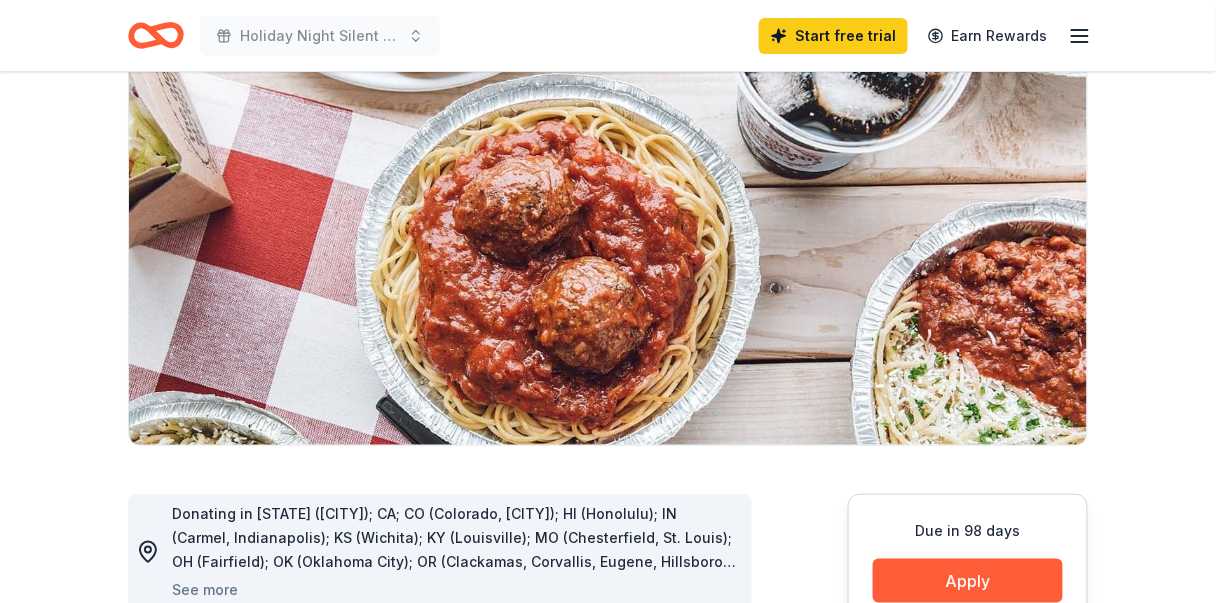 scroll, scrollTop: 100, scrollLeft: 0, axis: vertical 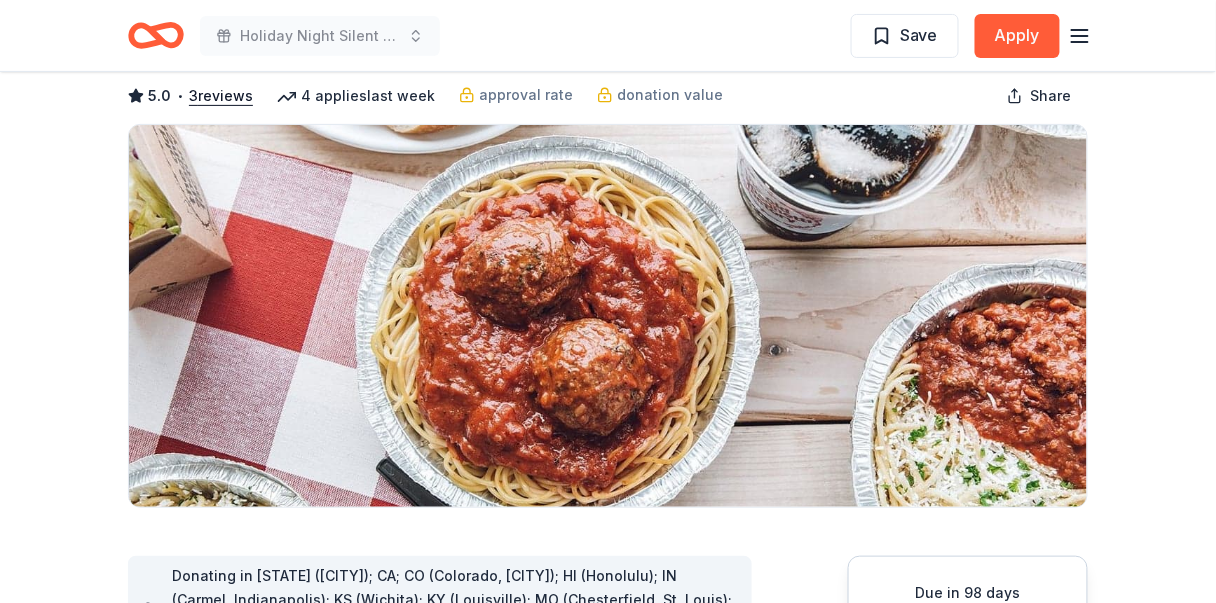 click 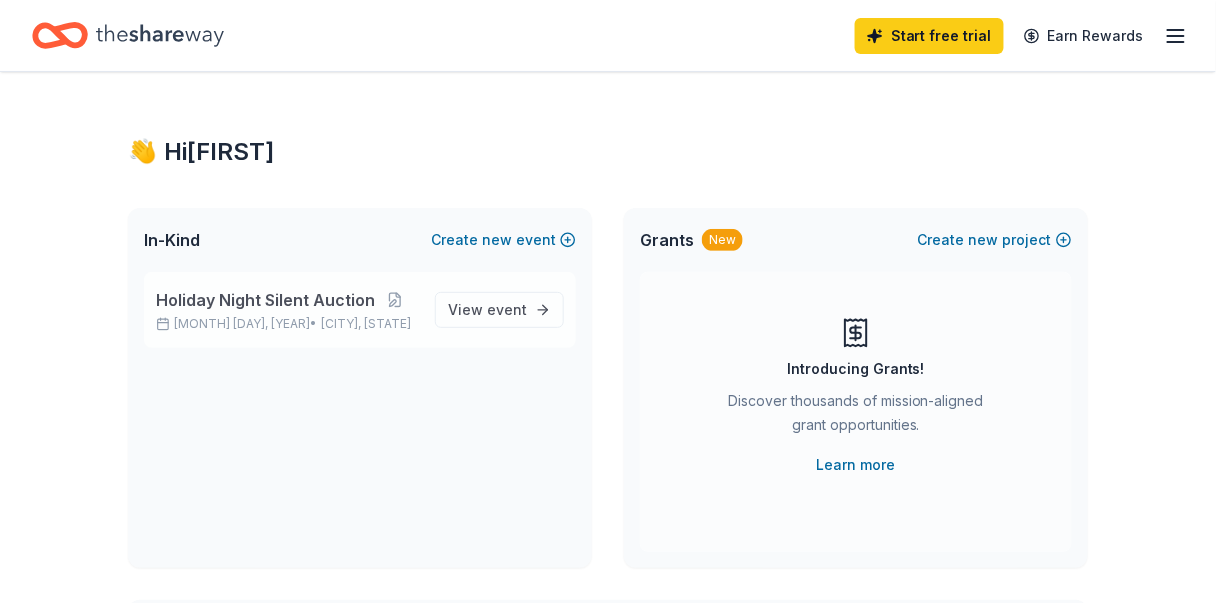 click on "Holiday Night Silent Auction" at bounding box center [265, 300] 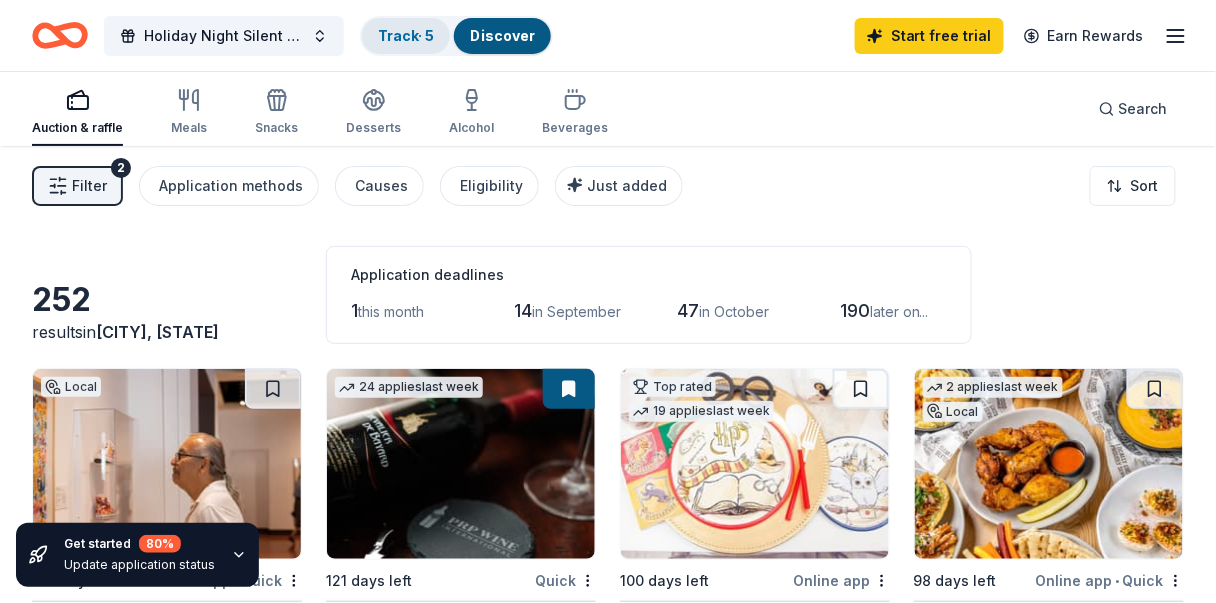 click on "Track  · 5" at bounding box center (406, 36) 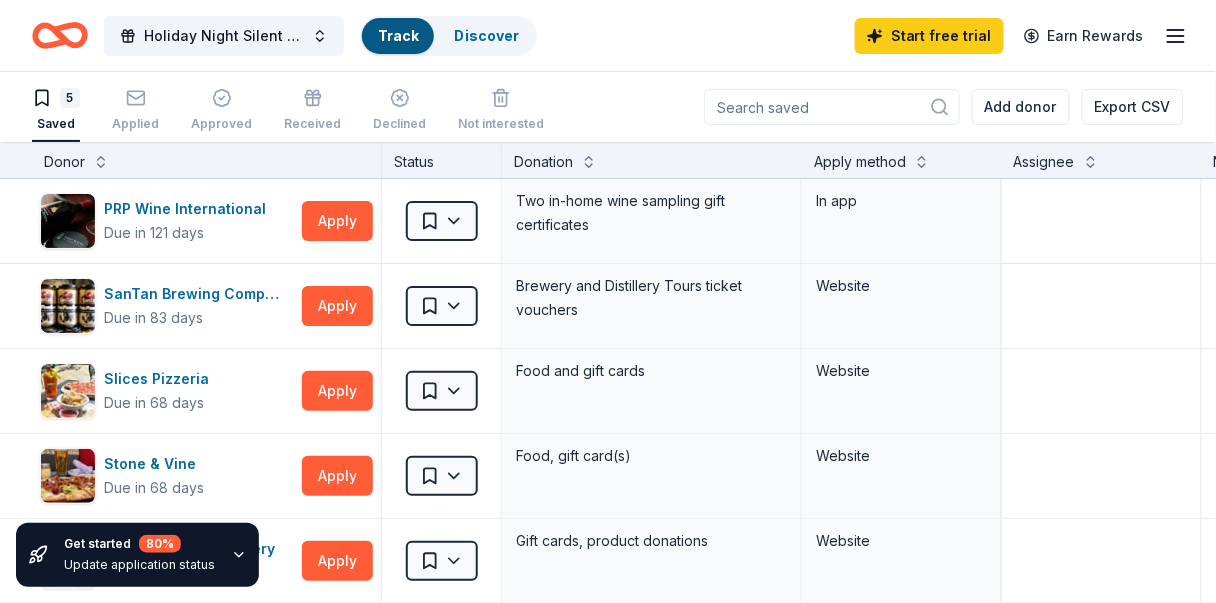 scroll, scrollTop: 0, scrollLeft: 0, axis: both 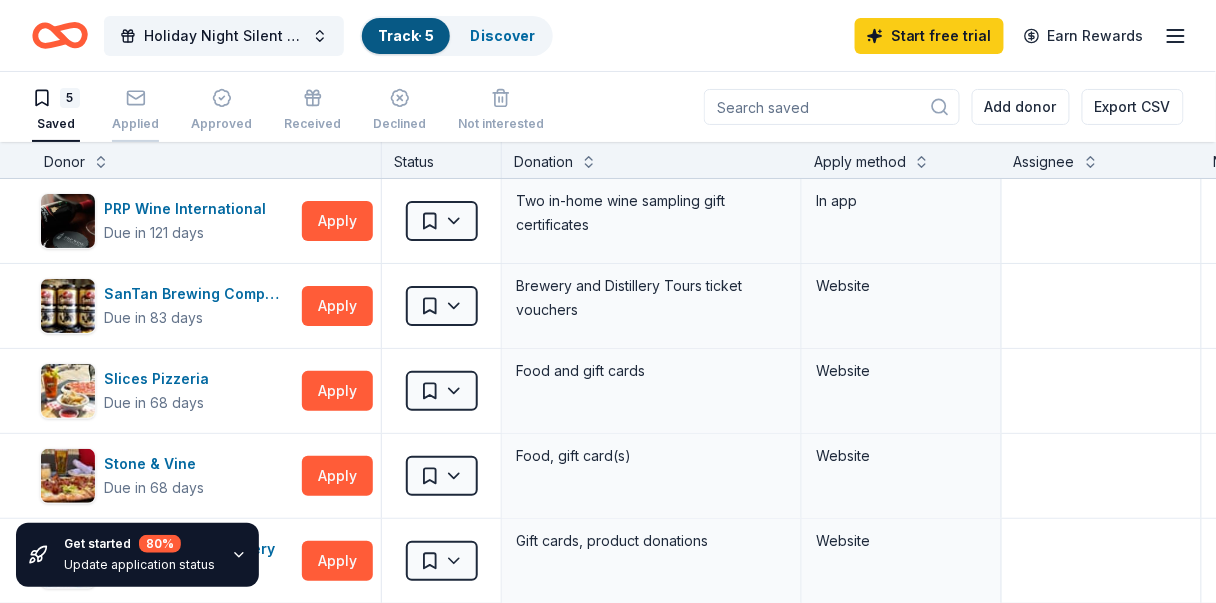 click on "Applied" at bounding box center [135, 110] 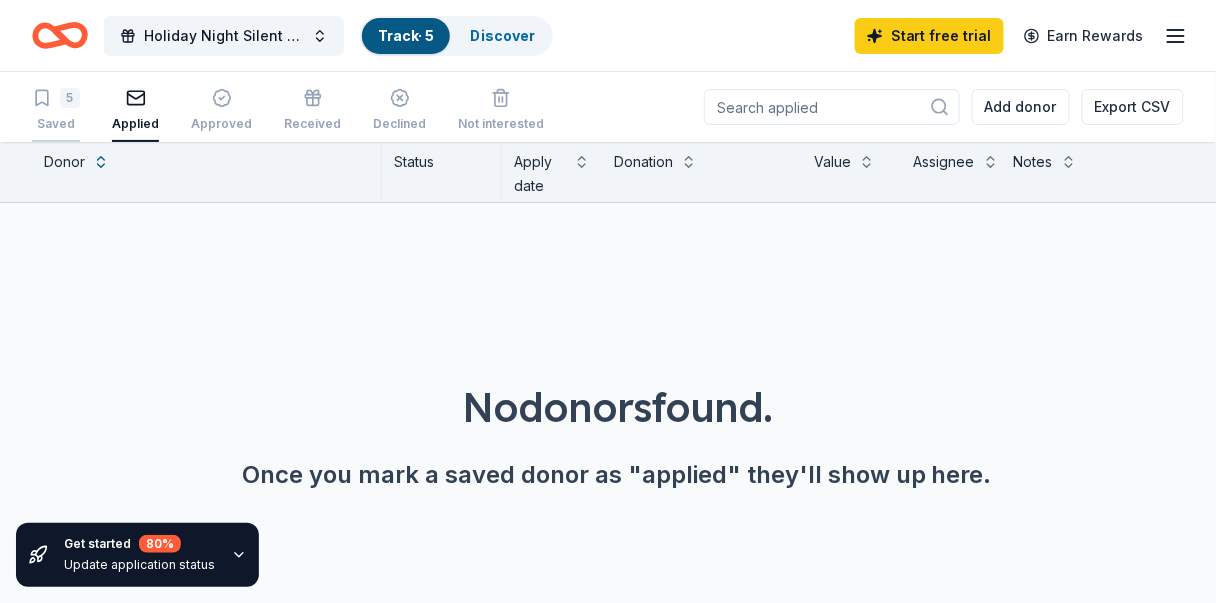 click on "5" at bounding box center (56, 98) 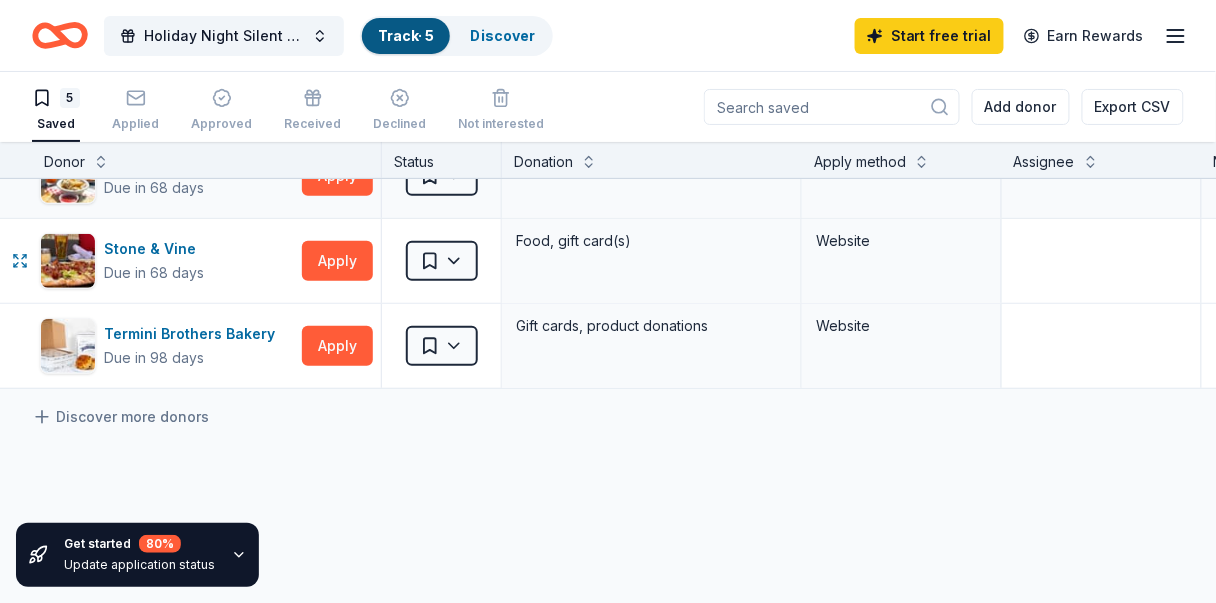 scroll, scrollTop: 0, scrollLeft: 0, axis: both 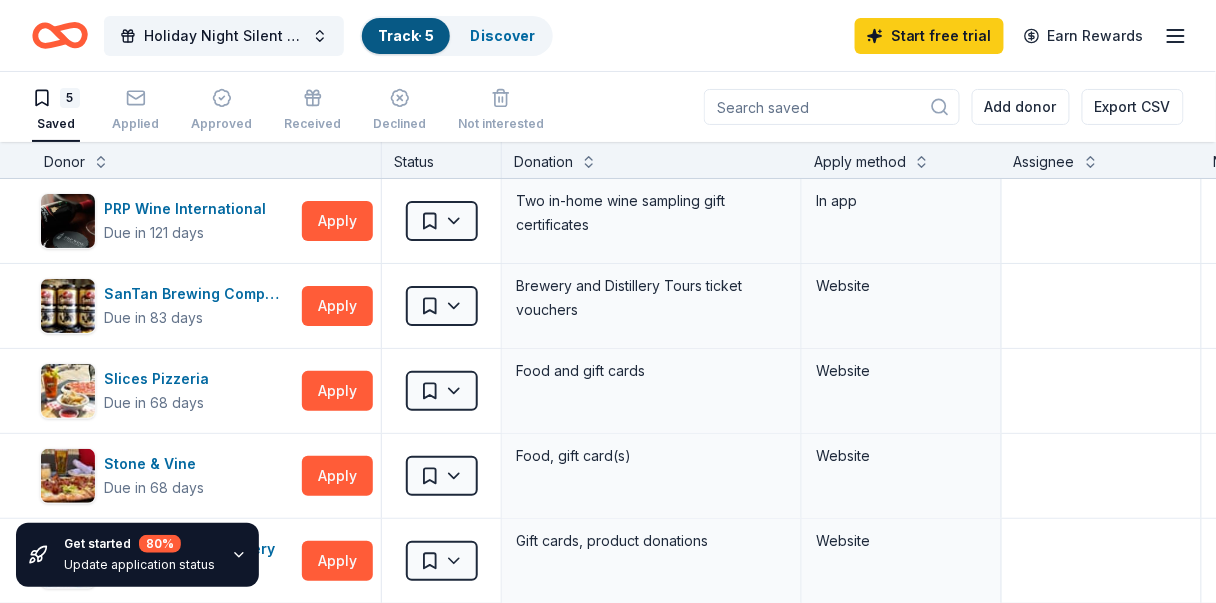 click 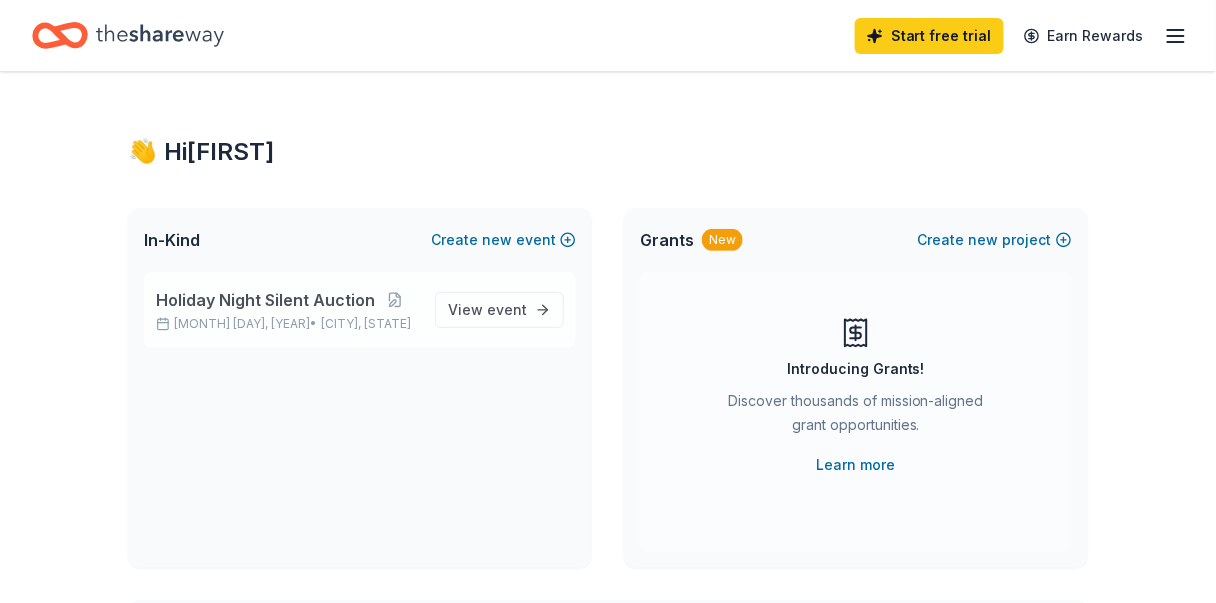 click on "Holiday Night Silent Auction" at bounding box center (265, 300) 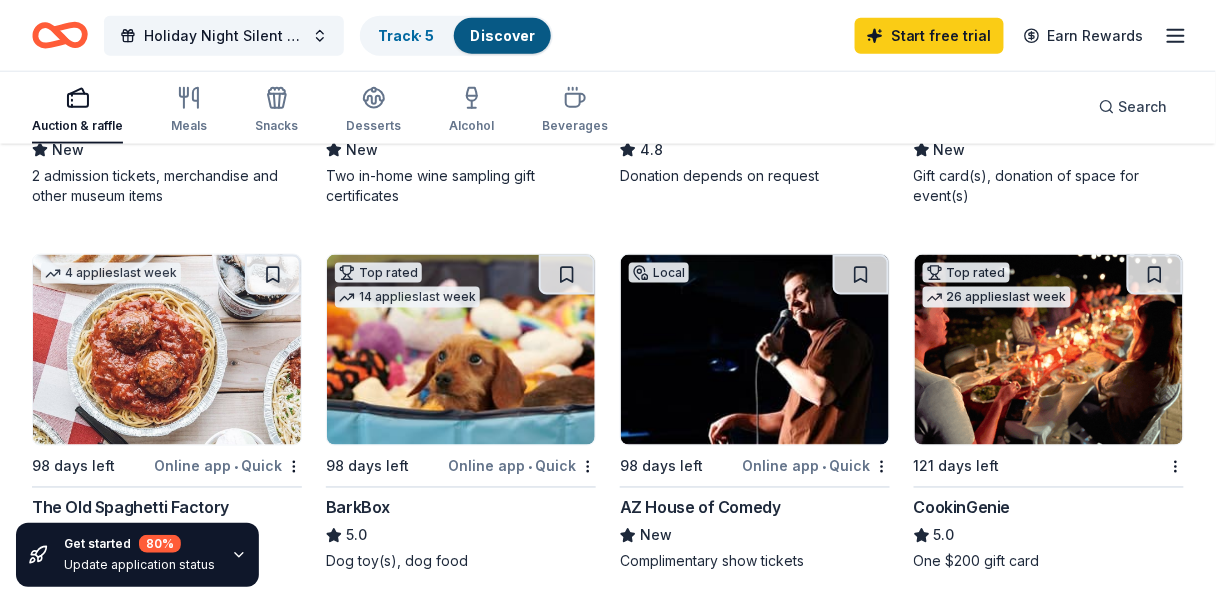 scroll, scrollTop: 400, scrollLeft: 0, axis: vertical 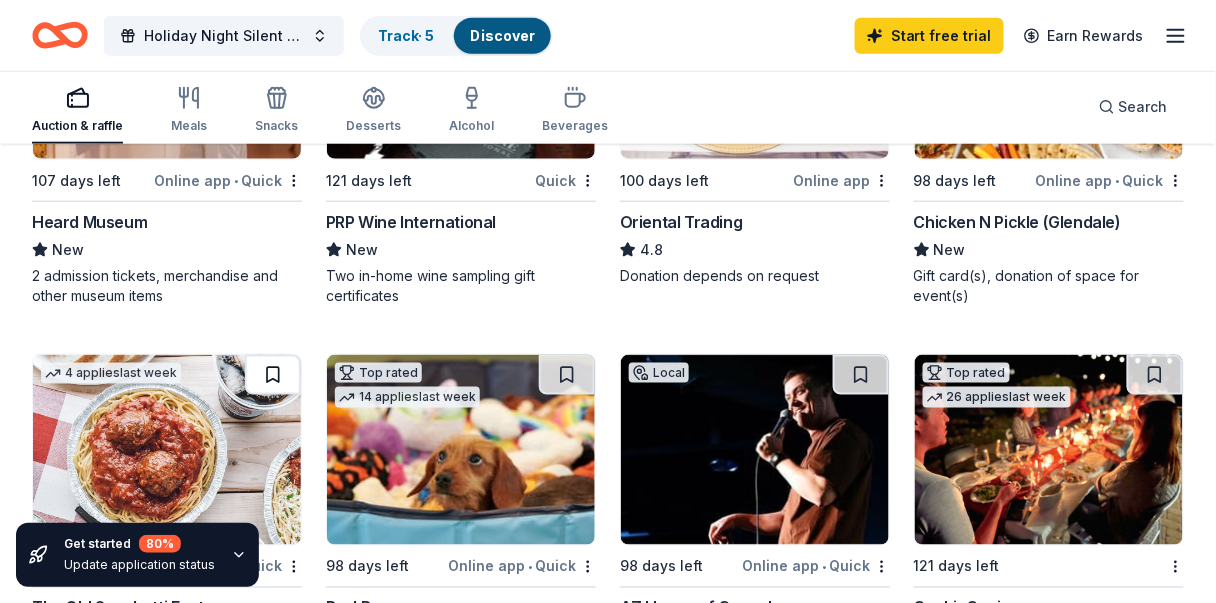 click at bounding box center [273, 375] 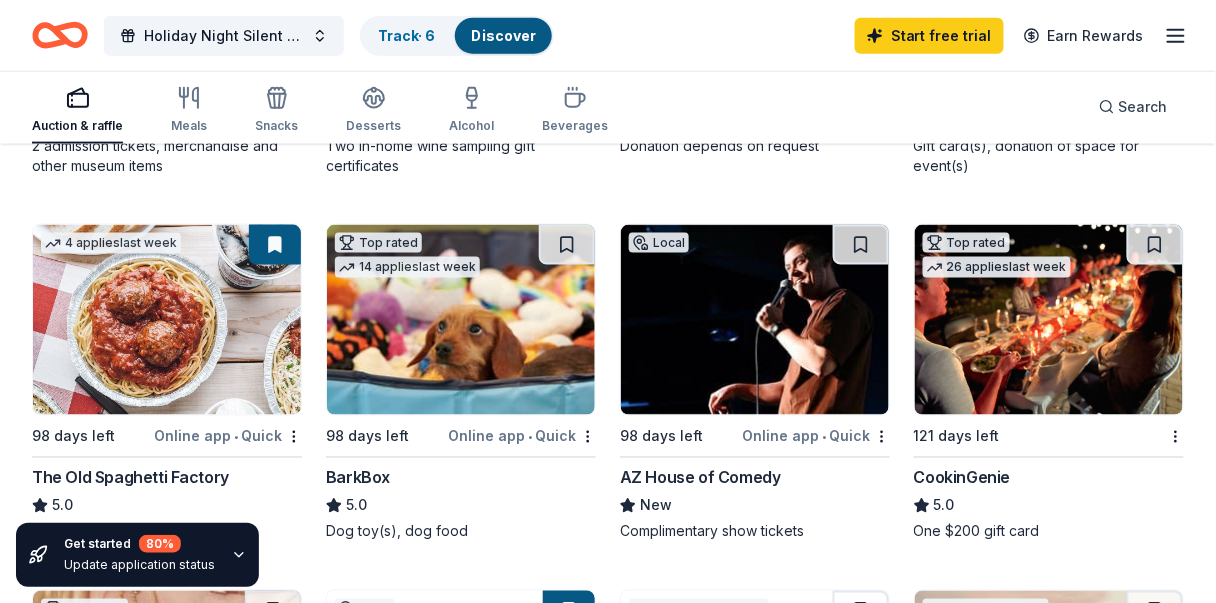 scroll, scrollTop: 500, scrollLeft: 0, axis: vertical 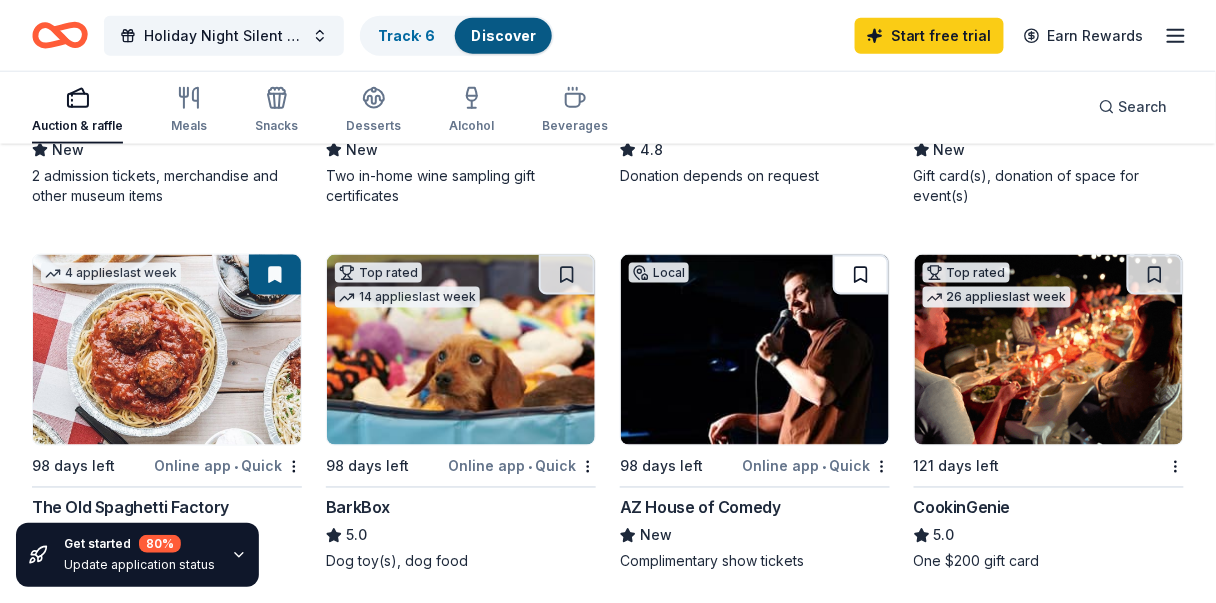 click at bounding box center [861, 275] 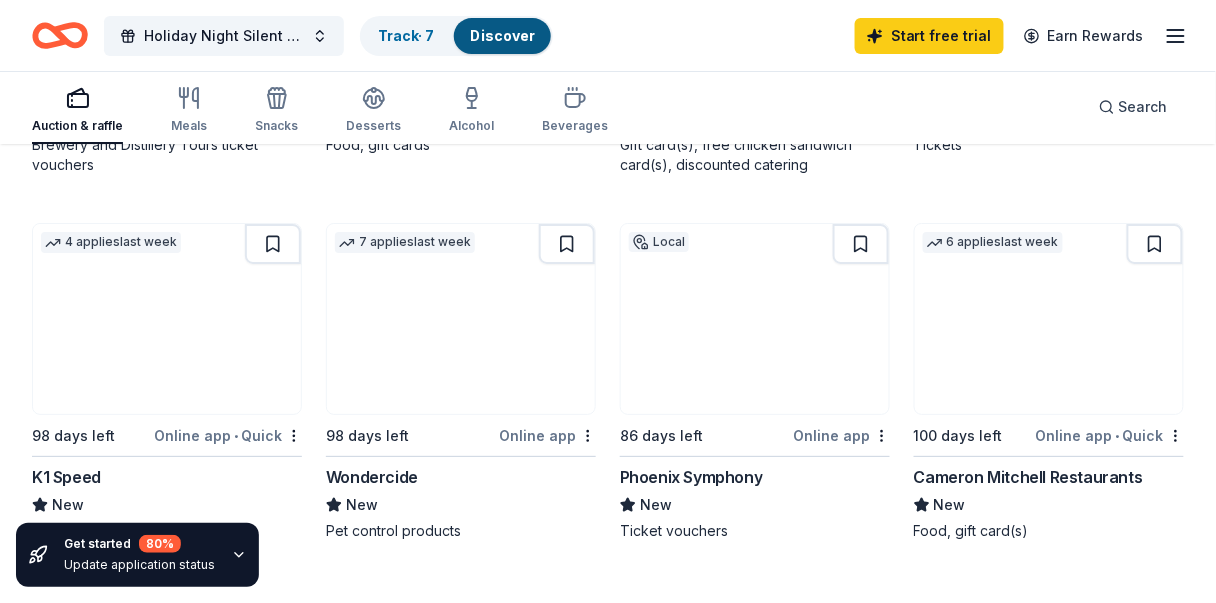 scroll, scrollTop: 1700, scrollLeft: 0, axis: vertical 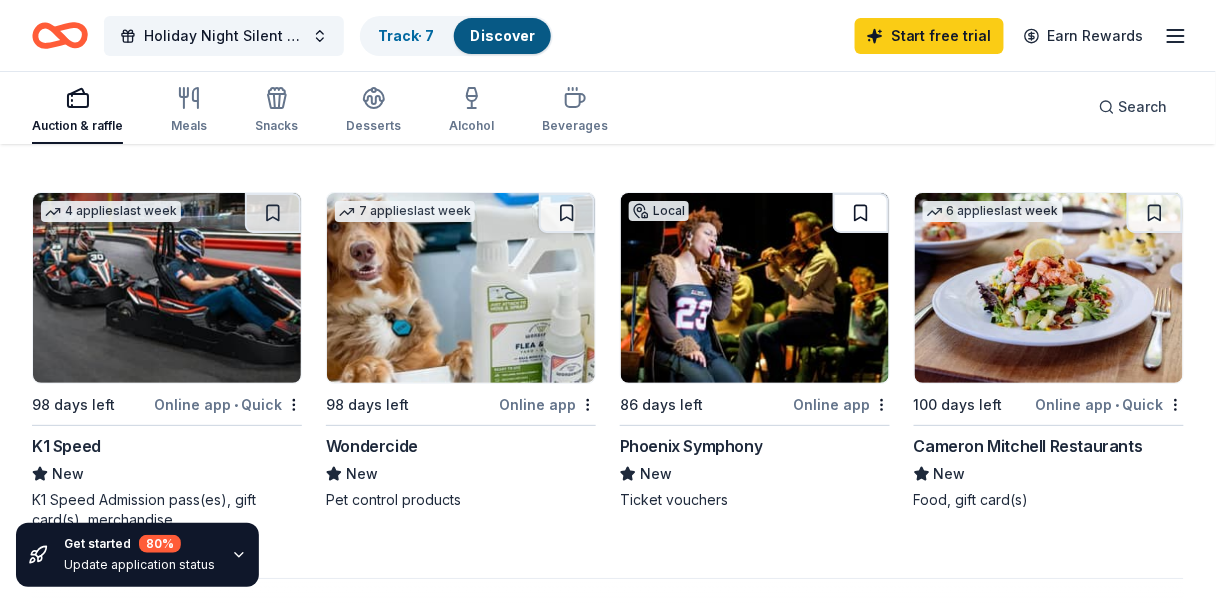 click at bounding box center [861, 213] 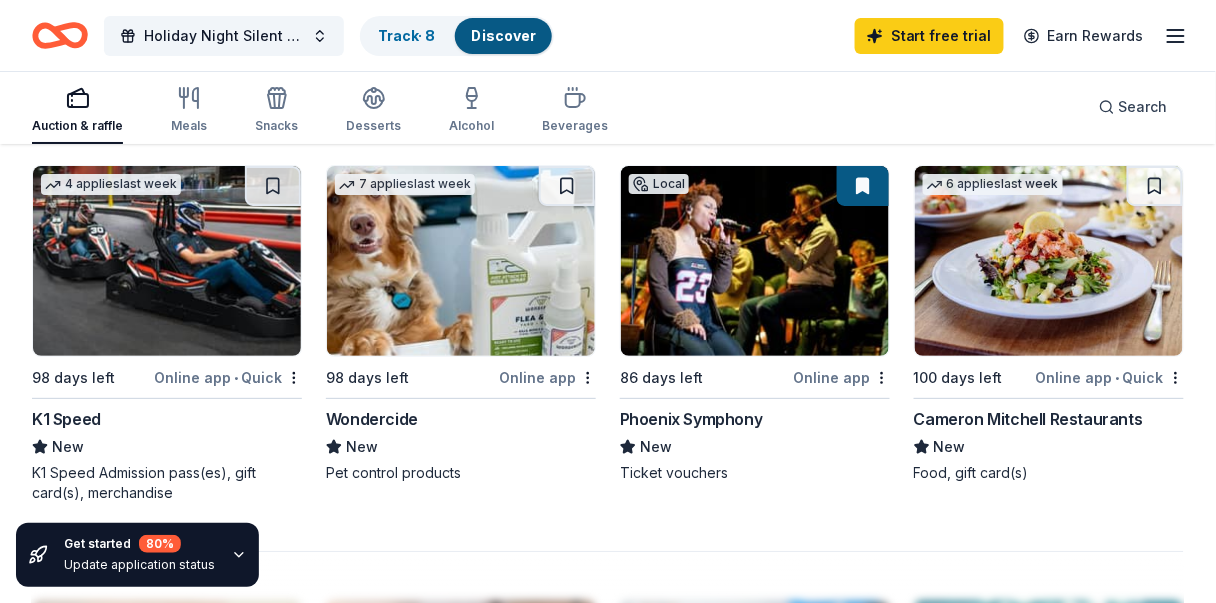 scroll, scrollTop: 1700, scrollLeft: 0, axis: vertical 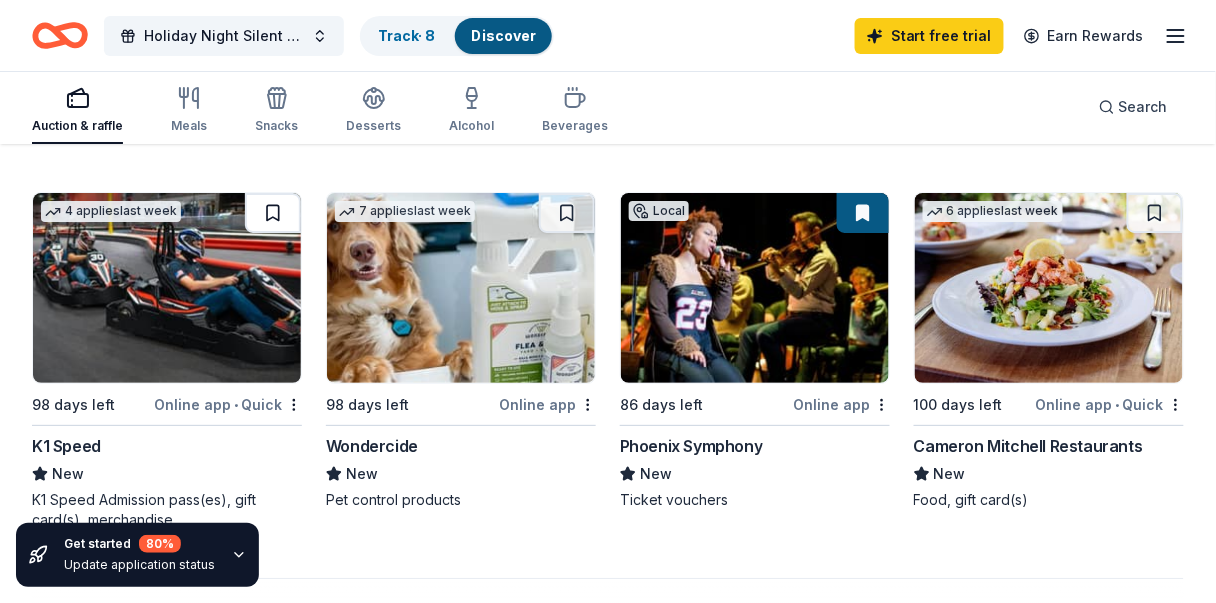 click at bounding box center [273, 213] 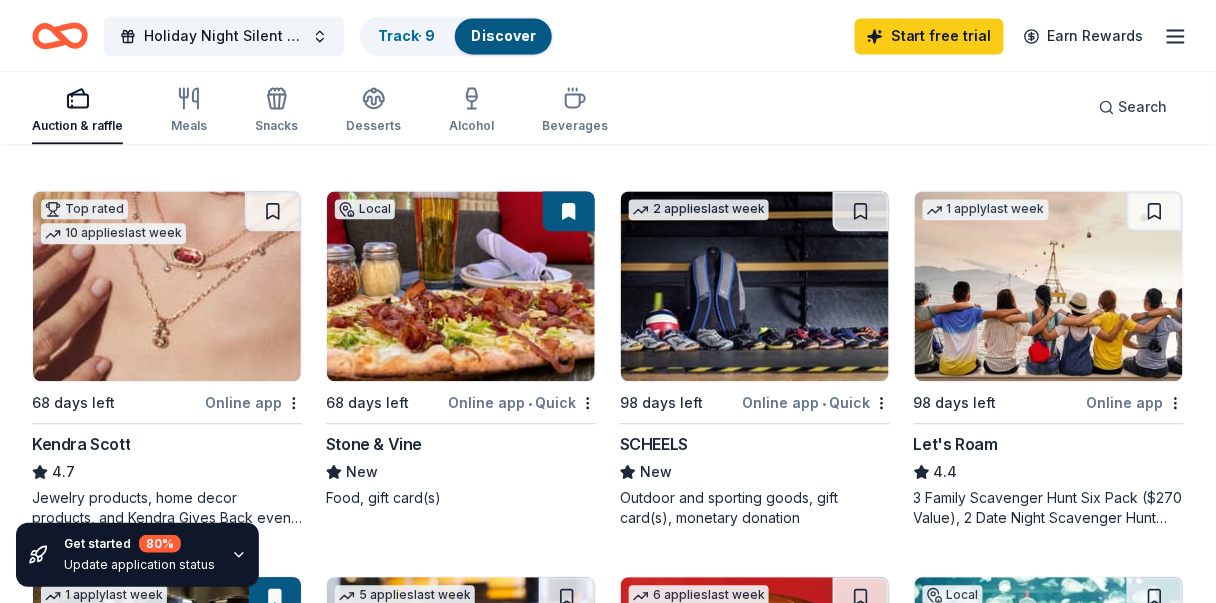 scroll, scrollTop: 900, scrollLeft: 0, axis: vertical 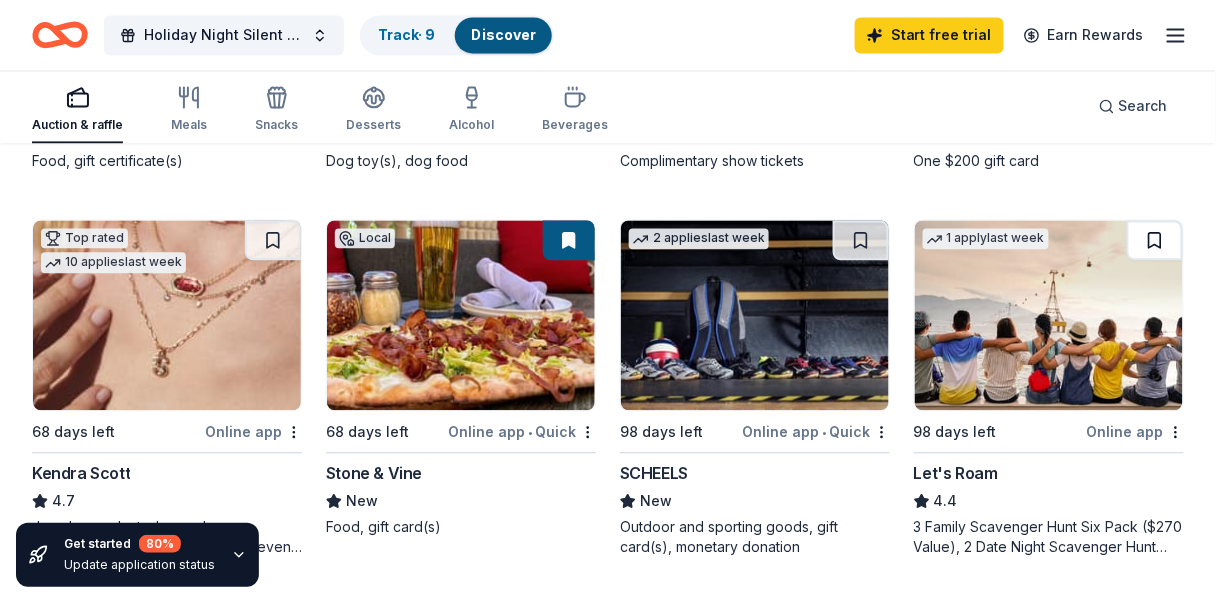 click at bounding box center [1155, 241] 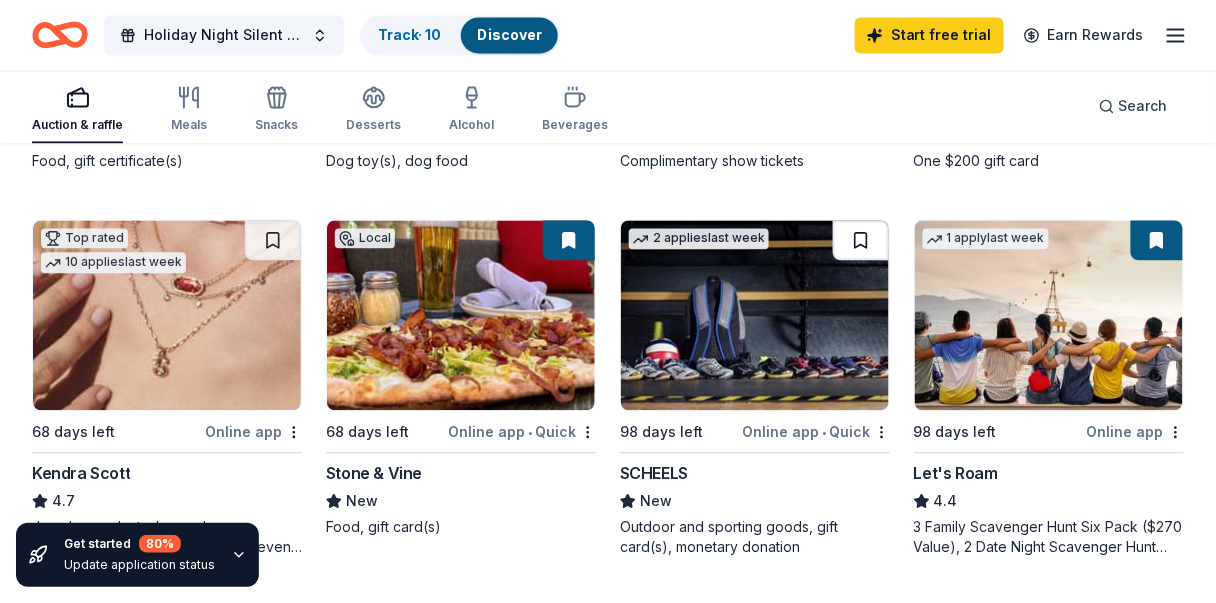 click at bounding box center [861, 241] 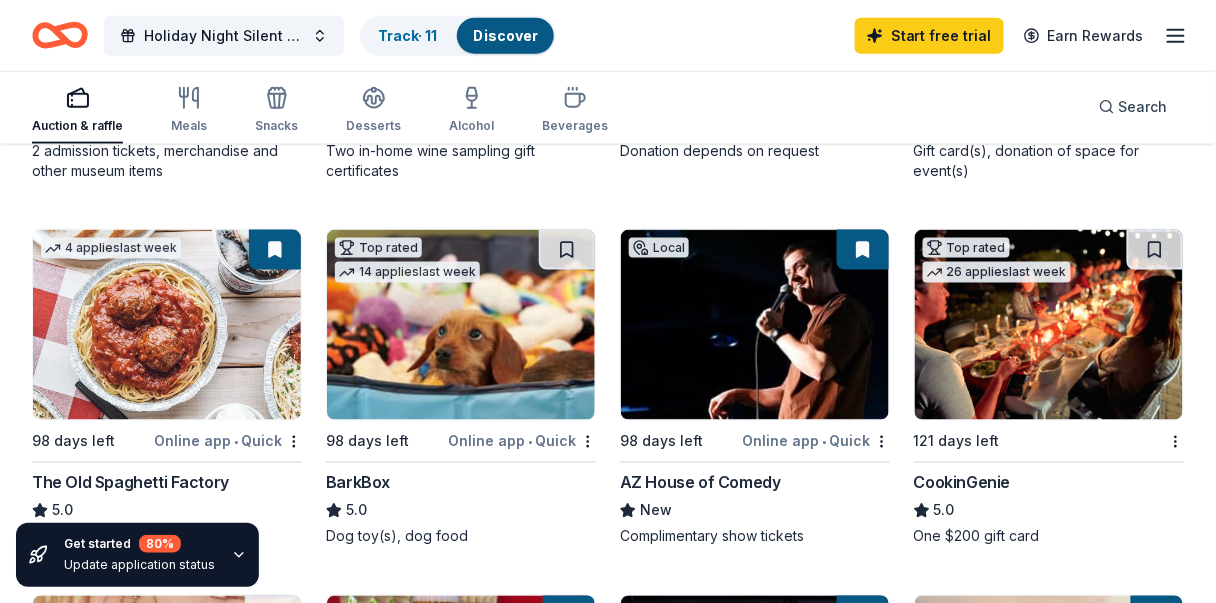 scroll, scrollTop: 500, scrollLeft: 0, axis: vertical 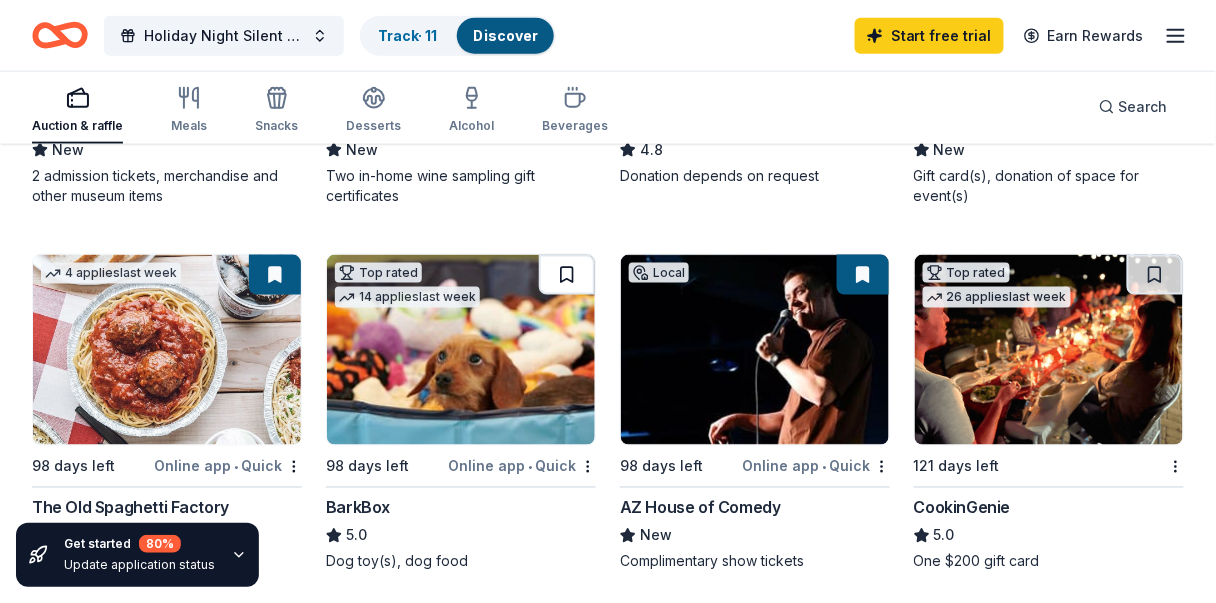 click at bounding box center [567, 275] 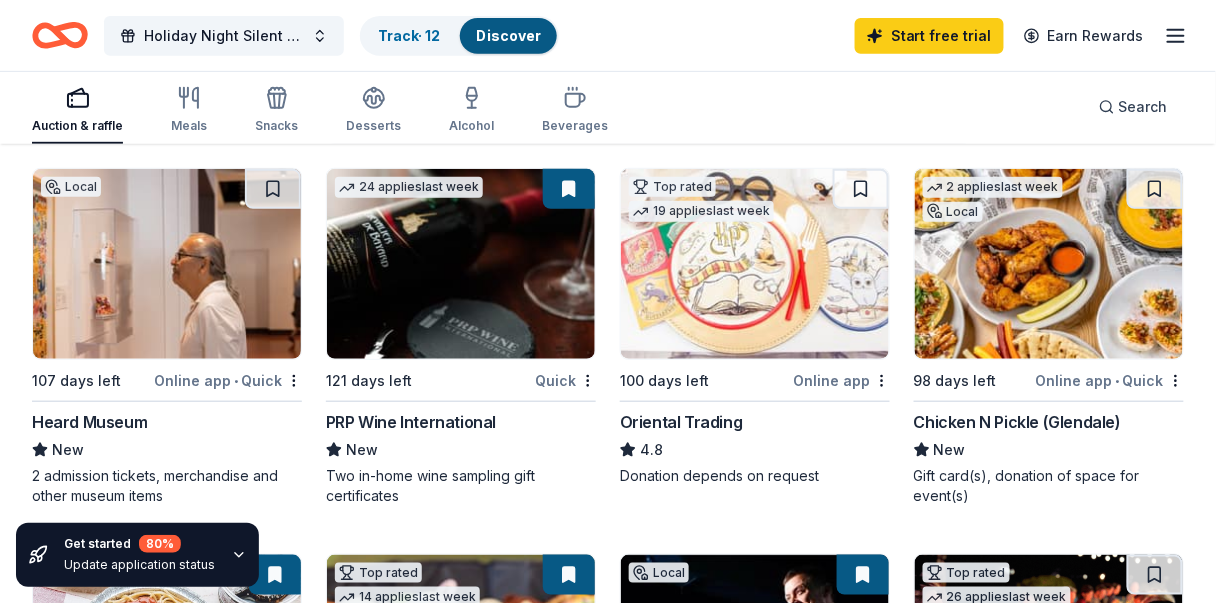 scroll, scrollTop: 0, scrollLeft: 0, axis: both 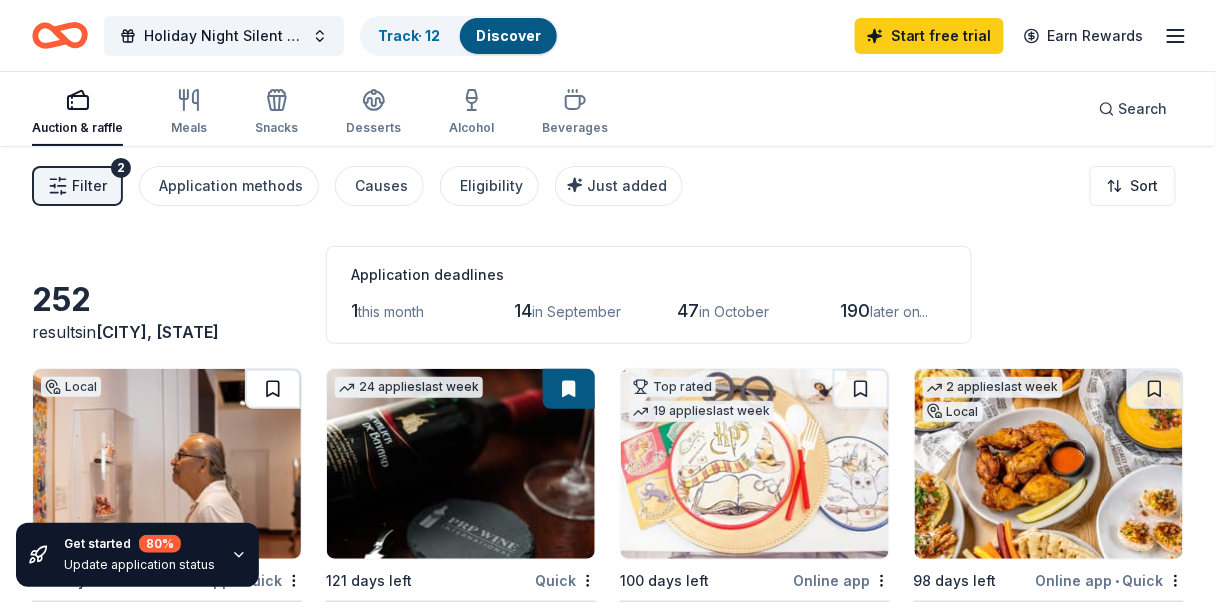 click at bounding box center (273, 389) 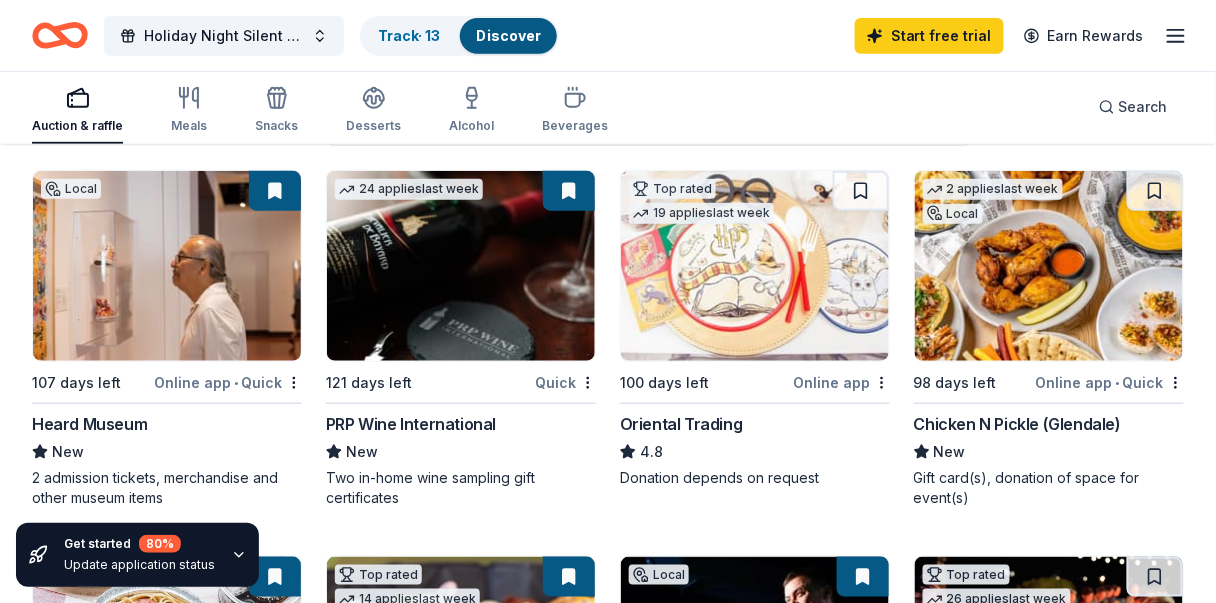 scroll, scrollTop: 200, scrollLeft: 0, axis: vertical 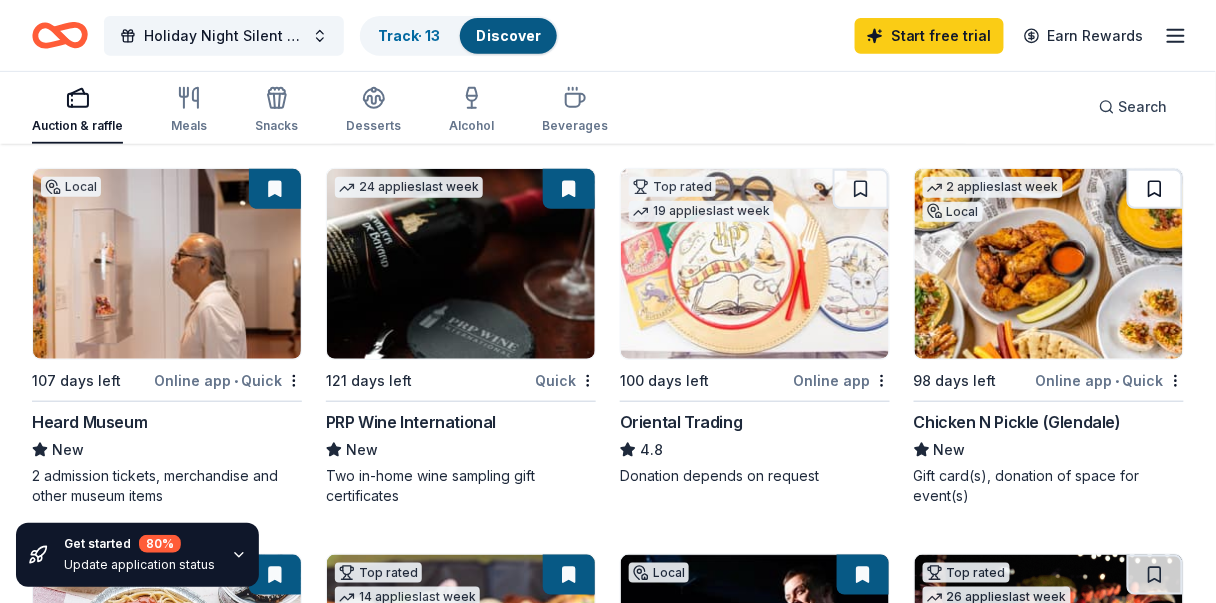 click at bounding box center [1155, 189] 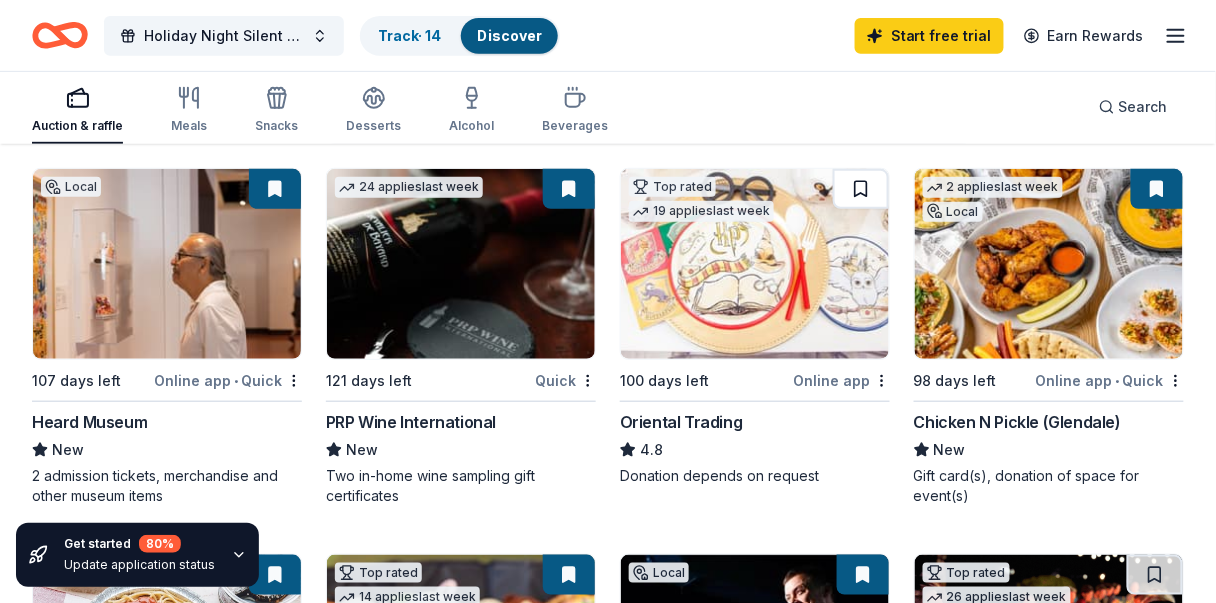 click at bounding box center (861, 189) 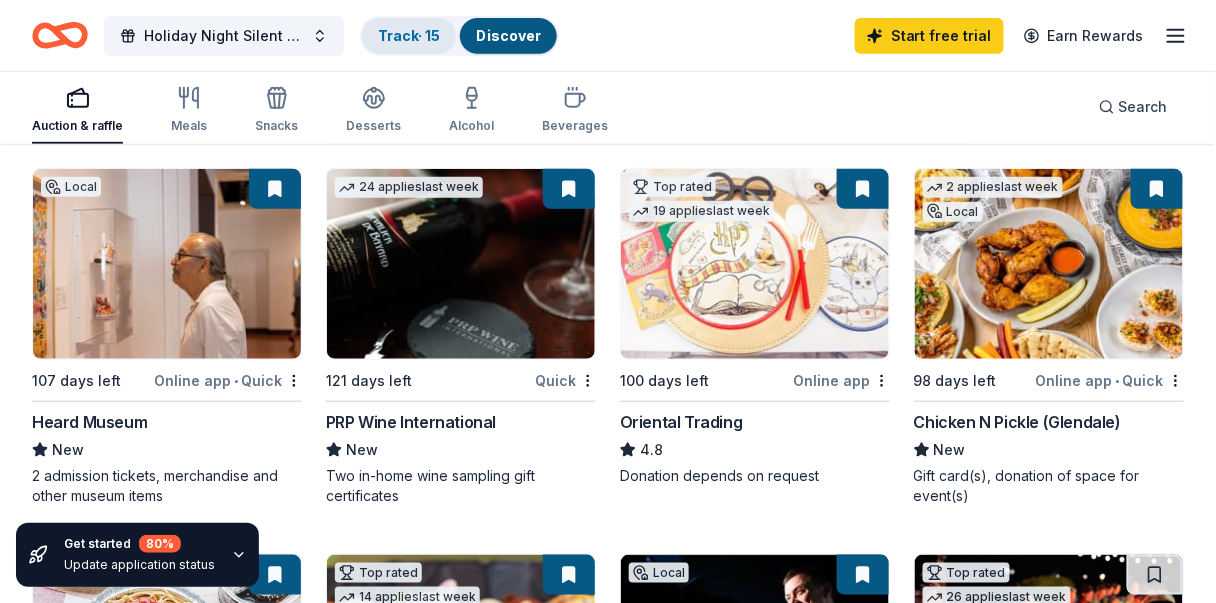 click on "Track  · 15" at bounding box center (409, 35) 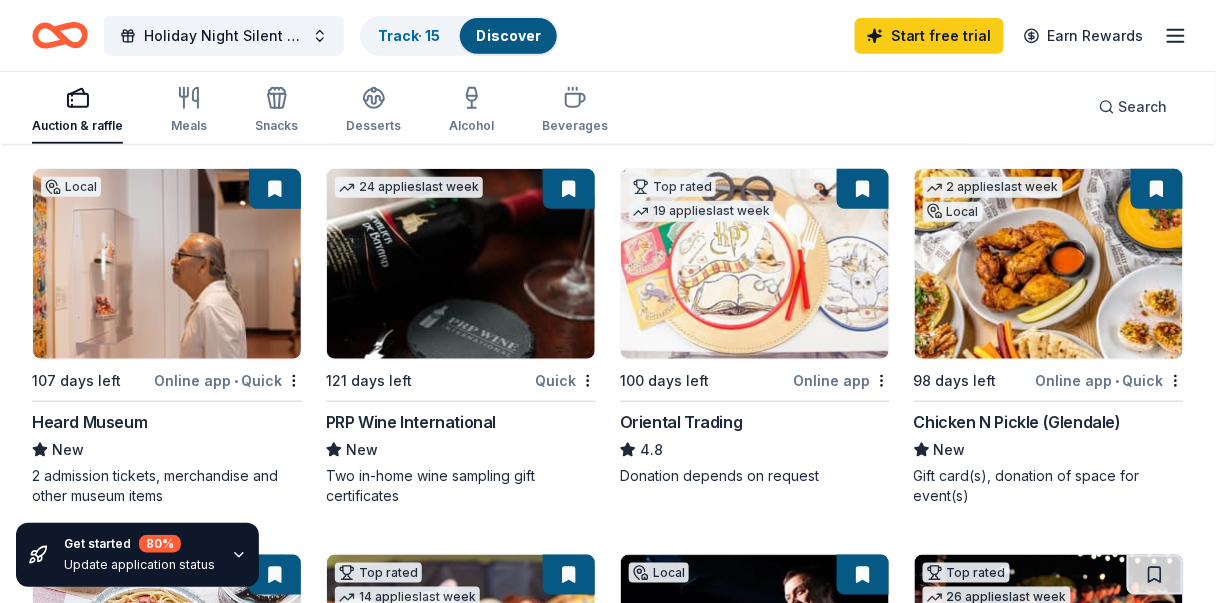 scroll, scrollTop: 0, scrollLeft: 0, axis: both 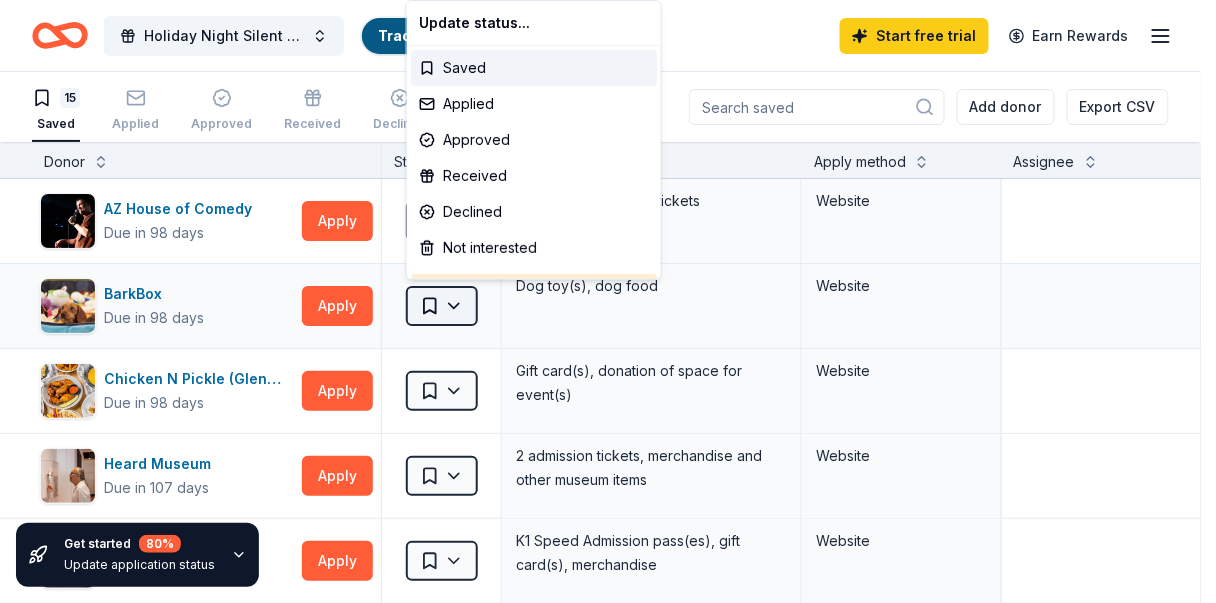 click on "10% Holiday Night Silent Auction Track  · 15 Discover Start free  trial Earn Rewards 15 Saved Applied Approved Received Declined Not interested Add donor Export CSV Get started 80 % Update application status Donor Status Donation Apply method Assignee Notes AZ House of Comedy Due in 98 days Apply Saved Complimentary show tickets Website BarkBox Due in 98 days Apply Saved Dog toy(s), dog food Website Chicken N Pickle (Glendale) Due in 98 days Apply Saved Gift card(s), donation of space for event(s) Website Heard Museum Due in 107 days Apply Saved 2 admission tickets, merchandise and other museum items Website K1 Speed Due in 98 days Apply Saved K1 Speed Admission pass(es), gift card(s), merchandise Website Let's Roam Due in 98 days Apply Saved 3 Family Scavenger Hunt Six Pack ($270 Value), 2 Date Night Scavenger Hunt Two Pack ($130 Value) Website Oriental Trading Due in 100 days Apply Saved Donation depends on request Website Phoenix Symphony Due in 86 days Apply Saved Ticket vouchers Website Due in 121 days" at bounding box center (608, 301) 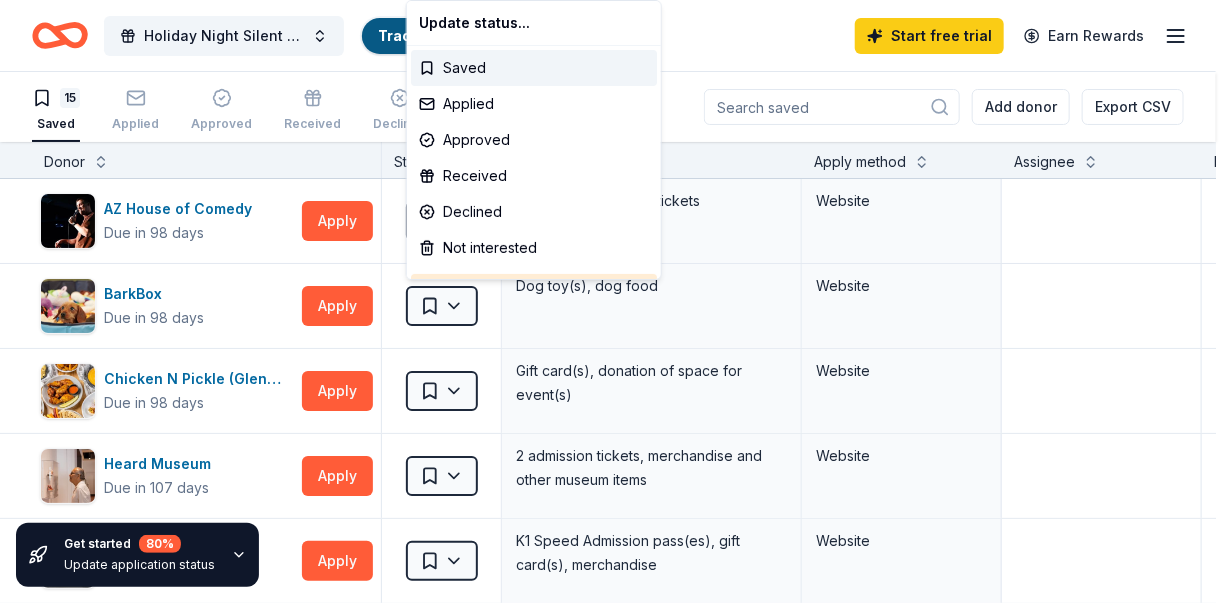 click on "10% Holiday Night Silent Auction Track  · 15 Discover Start free  trial Earn Rewards 15 Saved Applied Approved Received Declined Not interested Add donor Export CSV Get started 80 % Update application status Donor Status Donation Apply method Assignee Notes AZ House of Comedy Due in 98 days Apply Saved Complimentary show tickets Website BarkBox Due in 98 days Apply Saved Dog toy(s), dog food Website Chicken N Pickle (Glendale) Due in 98 days Apply Saved Gift card(s), donation of space for event(s) Website Heard Museum Due in 107 days Apply Saved 2 admission tickets, merchandise and other museum items Website K1 Speed Due in 98 days Apply Saved K1 Speed Admission pass(es), gift card(s), merchandise Website Let's Roam Due in 98 days Apply Saved 3 Family Scavenger Hunt Six Pack ($270 Value), 2 Date Night Scavenger Hunt Two Pack ($130 Value) Website Oriental Trading Due in 100 days Apply Saved Donation depends on request Website Phoenix Symphony Due in 86 days Apply Saved Ticket vouchers Website Due in 121 days" at bounding box center [615, 301] 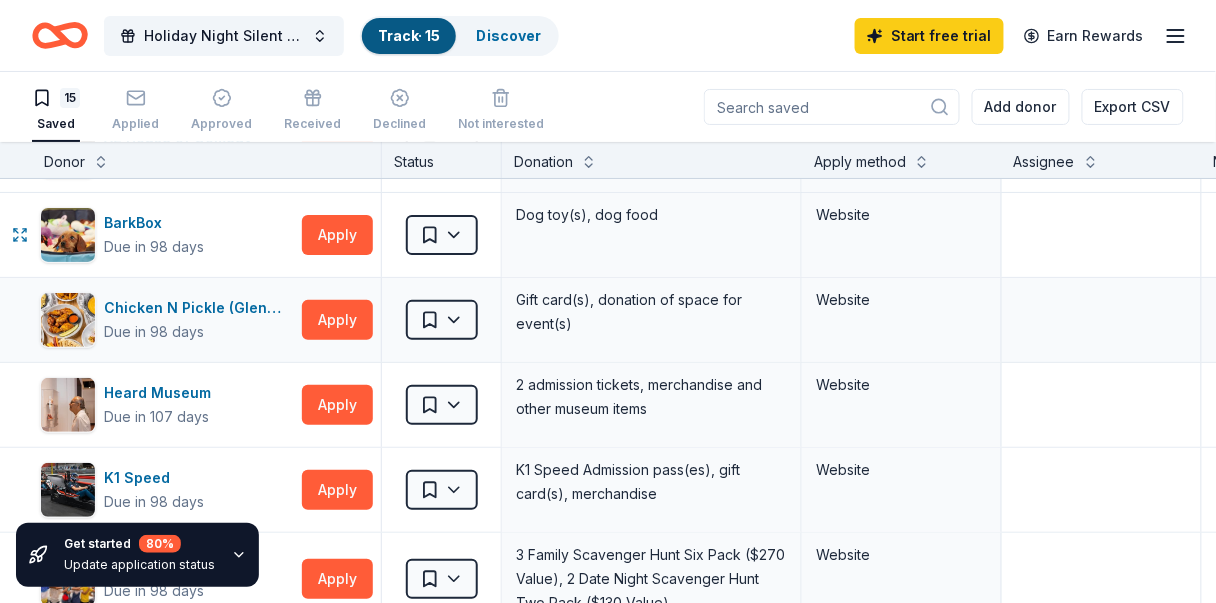 scroll, scrollTop: 100, scrollLeft: 0, axis: vertical 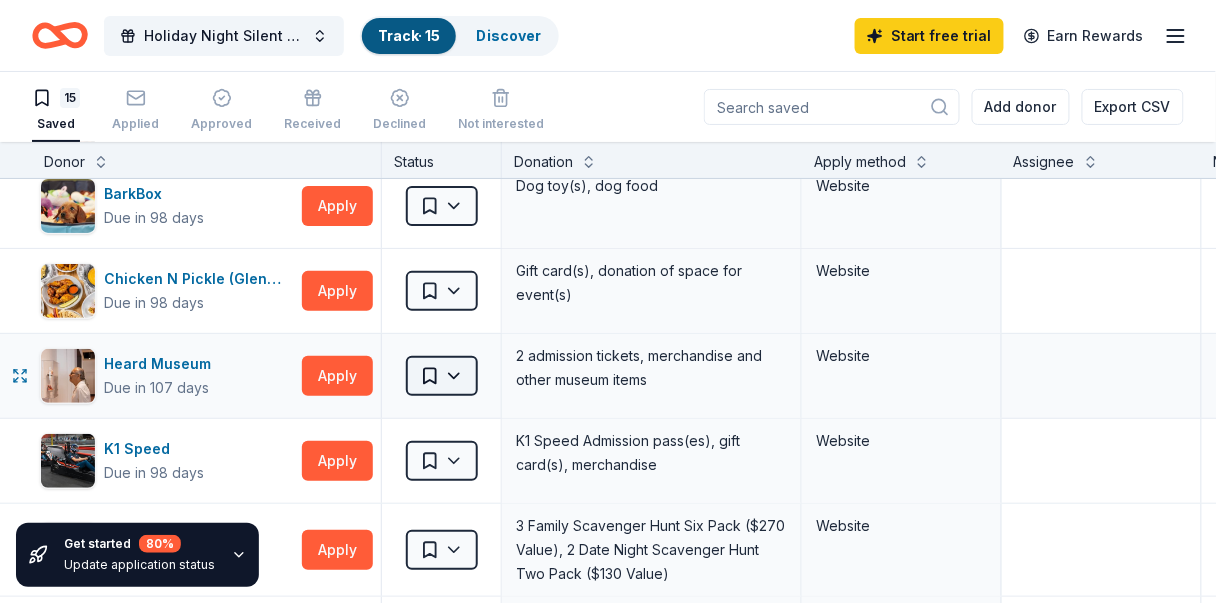 click on "10% Holiday Night Silent Auction Track  · 15 Discover Start free  trial Earn Rewards 15 Saved Applied Approved Received Declined Not interested Add donor Export CSV Get started 80 % Update application status Donor Status Donation Apply method Assignee Notes AZ House of Comedy Due in 98 days Apply Saved Complimentary show tickets Website BarkBox Due in 98 days Apply Saved Dog toy(s), dog food Website Chicken N Pickle (Glendale) Due in 98 days Apply Saved Gift card(s), donation of space for event(s) Website Heard Museum Due in 107 days Apply Saved 2 admission tickets, merchandise and other museum items Website K1 Speed Due in 98 days Apply Saved K1 Speed Admission pass(es), gift card(s), merchandise Website Let's Roam Due in 98 days Apply Saved 3 Family Scavenger Hunt Six Pack ($270 Value), 2 Date Night Scavenger Hunt Two Pack ($130 Value) Website Oriental Trading Due in 100 days Apply Saved Donation depends on request Website Phoenix Symphony Due in 86 days Apply Saved Ticket vouchers Website Due in 121 days" at bounding box center [608, 301] 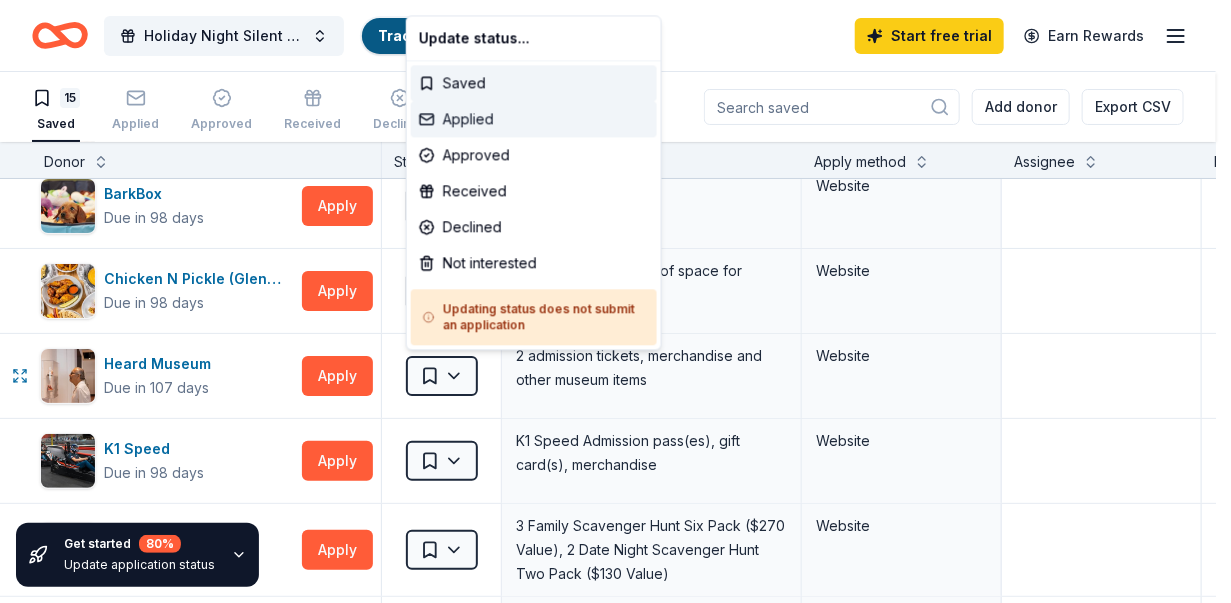 click on "Applied" at bounding box center (534, 119) 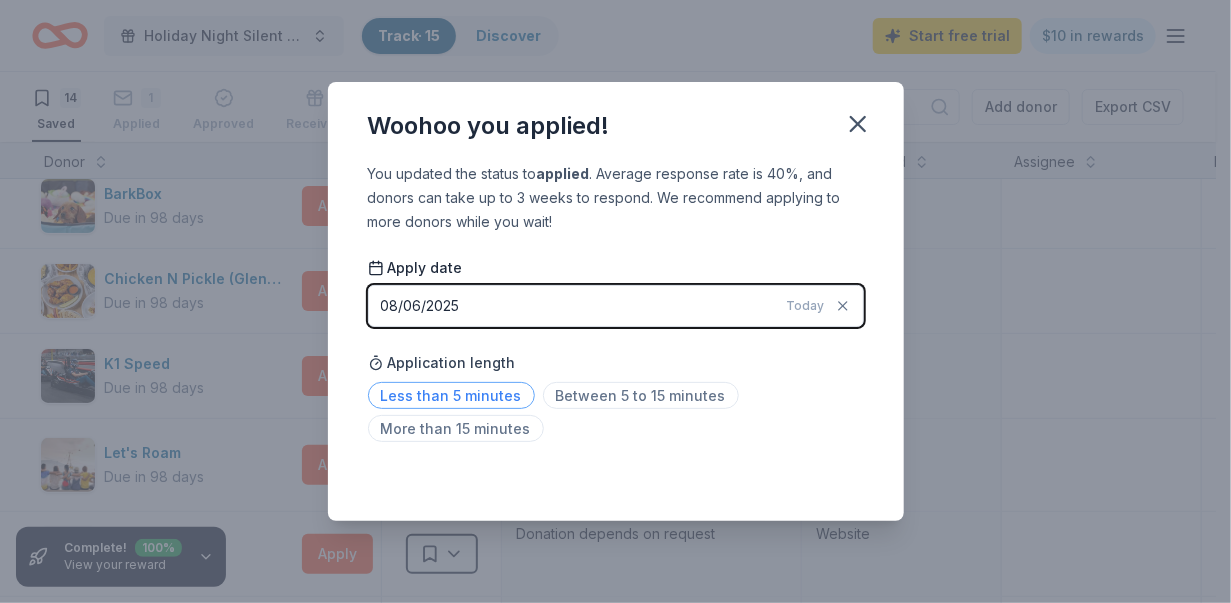 click on "Less than 5 minutes" at bounding box center [451, 395] 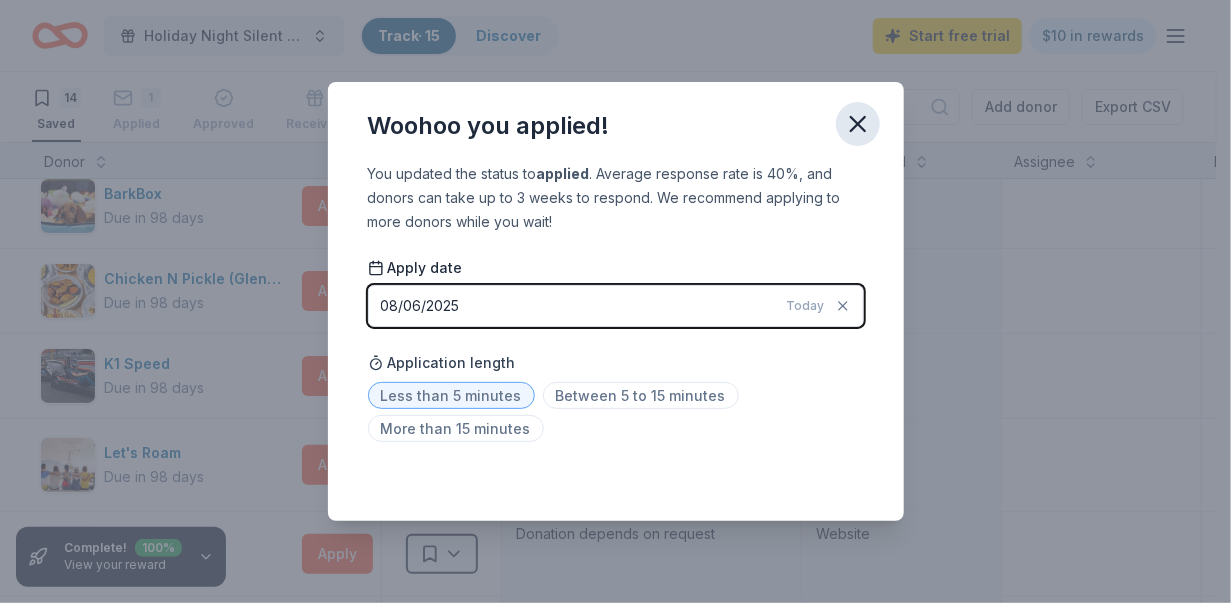 click 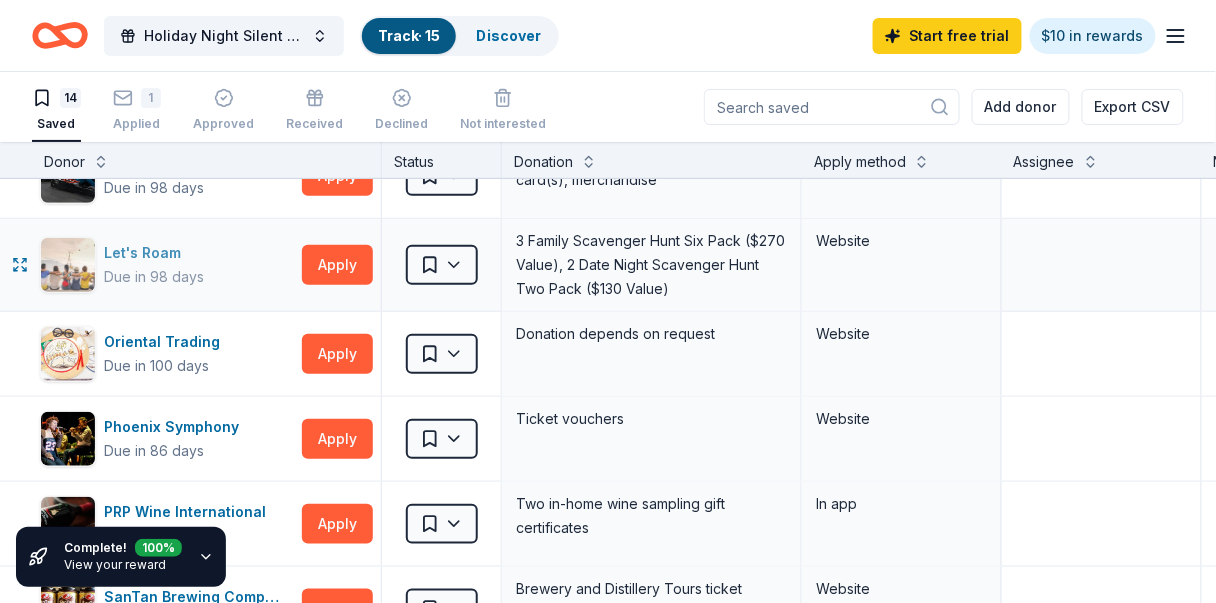 scroll, scrollTop: 500, scrollLeft: 0, axis: vertical 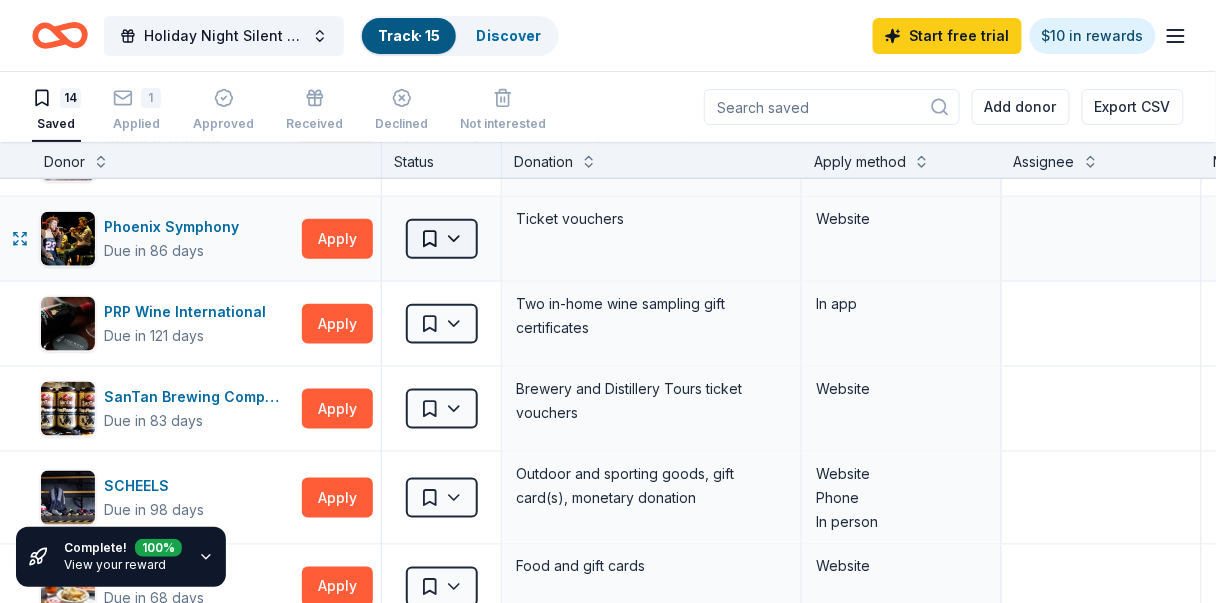 click on "10% Holiday Night Silent Auction Track  · 15 Discover Start free  trial $10 in rewards 14 Saved 1 Applied Approved Received Declined Not interested Add donor Export CSV Complete! 100 % View your reward Donor Status Donation Apply method Assignee Notes AZ House of Comedy Due in 98 days Apply Saved Complimentary show tickets Website BarkBox Due in 98 days Apply Saved Dog toy(s), dog food Website Chicken N Pickle (Glendale) Due in 98 days Apply Saved Gift card(s), donation of space for event(s) Website K1 Speed Due in 98 days Apply Saved K1 Speed Admission pass(es), gift card(s), merchandise Website Let's Roam Due in 98 days Apply Saved 3 Family Scavenger Hunt Six Pack ($270 Value), 2 Date Night Scavenger Hunt Two Pack ($130 Value) Website Oriental Trading Due in 100 days Apply Saved Donation depends on request Website Phoenix Symphony Due in 86 days Apply Saved Ticket vouchers Website PRP Wine International Due in 121 days Apply Saved Two in-home wine sampling gift certificates In app SanTan Brewing Company" at bounding box center (608, 301) 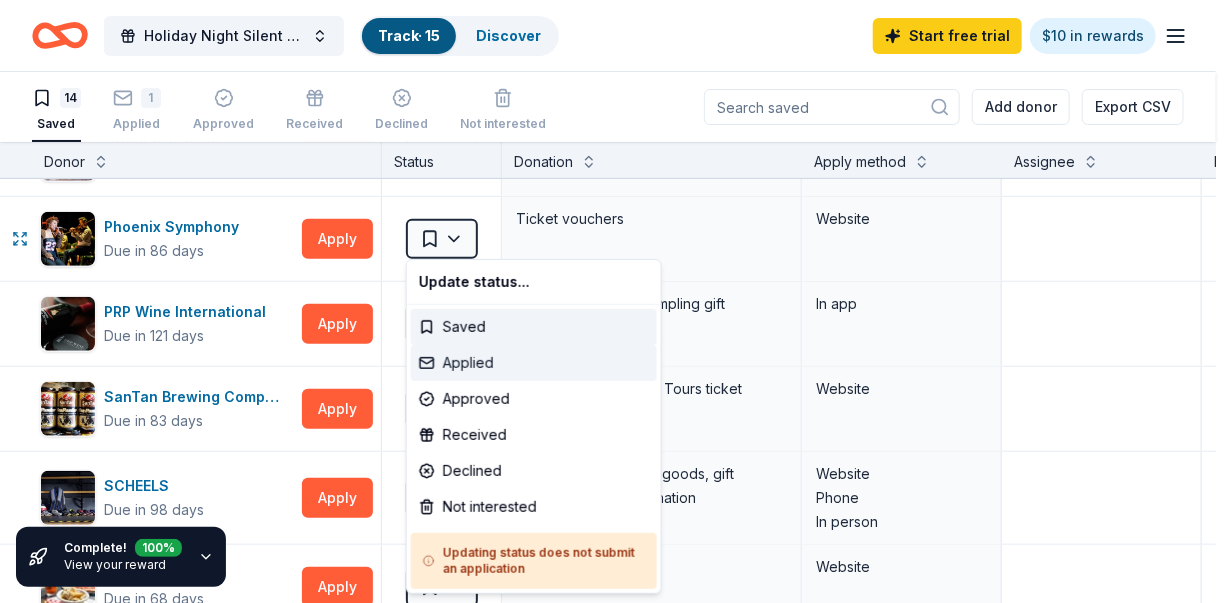 click on "Applied" at bounding box center (534, 363) 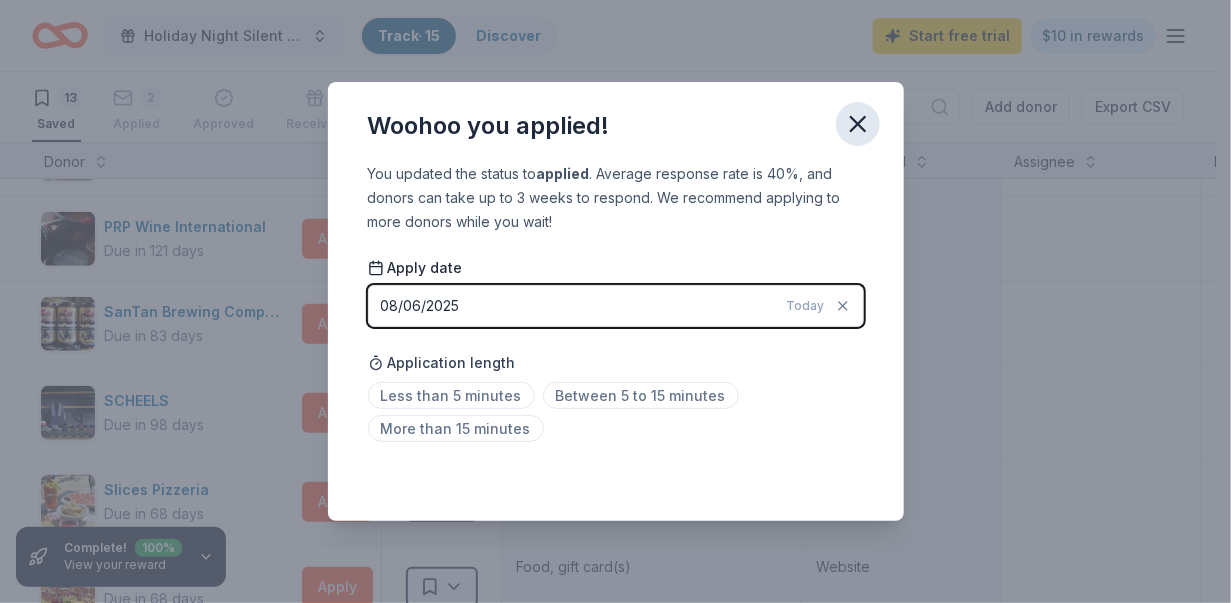 click 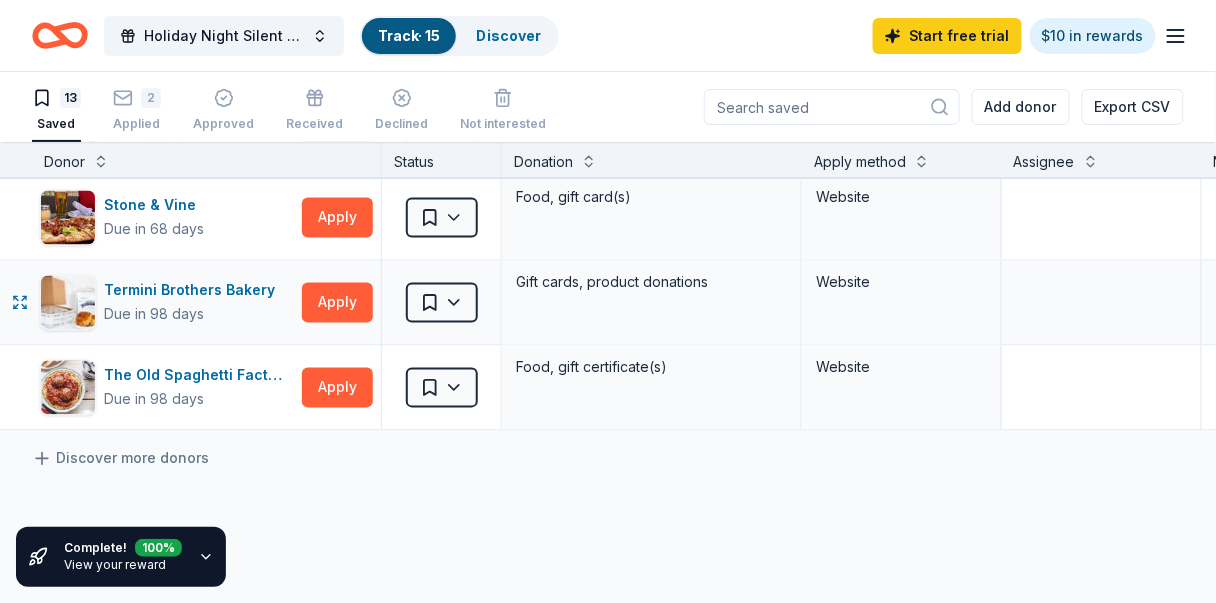 scroll, scrollTop: 900, scrollLeft: 0, axis: vertical 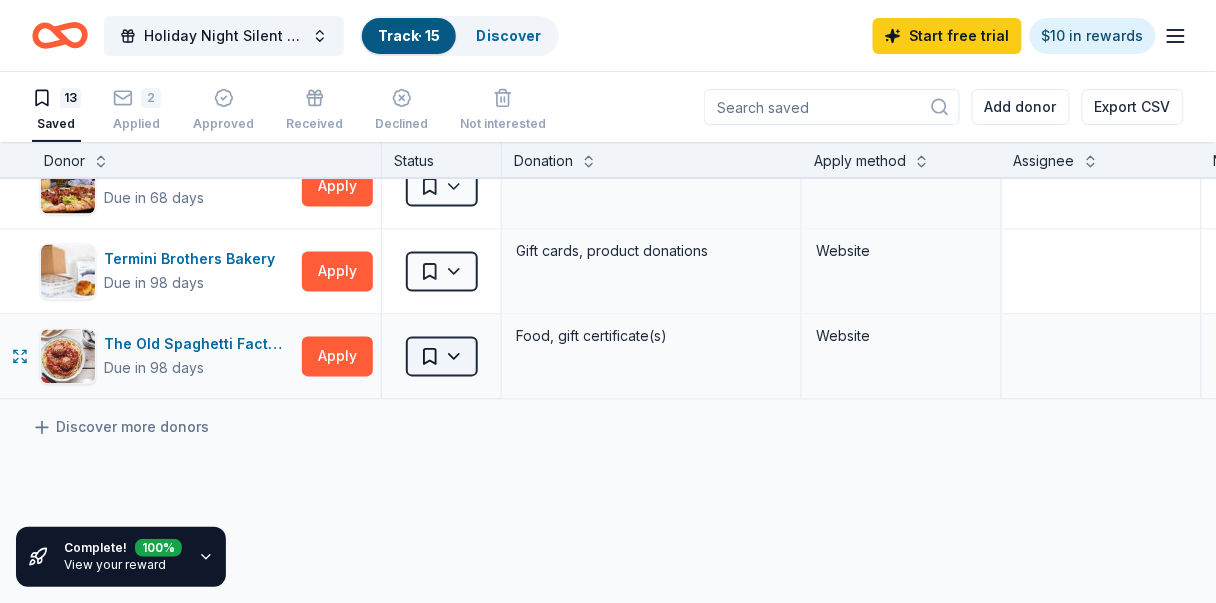 click on "10% Holiday Night Silent Auction Track  · 15 Discover Start free  trial $10 in rewards 13 Saved 2 Applied Approved Received Declined Not interested Add donor Export CSV Complete! 100 % View your reward Donor Status Donation Apply method Assignee Notes AZ House of Comedy Due in 98 days Apply Saved Complimentary show tickets Website BarkBox Due in 98 days Apply Saved Dog toy(s), dog food Website Chicken N Pickle (Glendale) Due in 98 days Apply Saved Gift card(s), donation of space for event(s) Website K1 Speed Due in 98 days Apply Saved K1 Speed Admission pass(es), gift card(s), merchandise Website Let's Roam Due in 98 days Apply Saved 3 Family Scavenger Hunt Six Pack ($270 Value), 2 Date Night Scavenger Hunt Two Pack ($130 Value) Website Oriental Trading Due in 100 days Apply Saved Donation depends on request Website PRP Wine International Due in 121 days Apply Saved Two in-home wine sampling gift certificates In app SanTan Brewing Company Due in 83 days Apply Saved Website SCHEELS Due in 98 days Apply Saved" at bounding box center [608, 301] 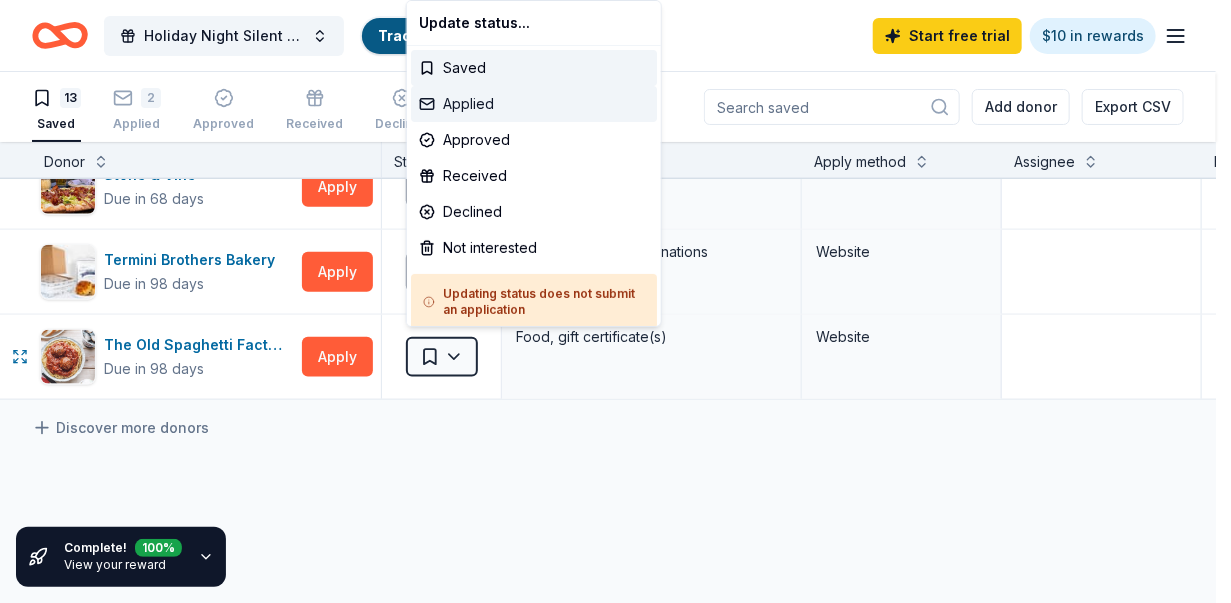 click on "Applied" at bounding box center (534, 104) 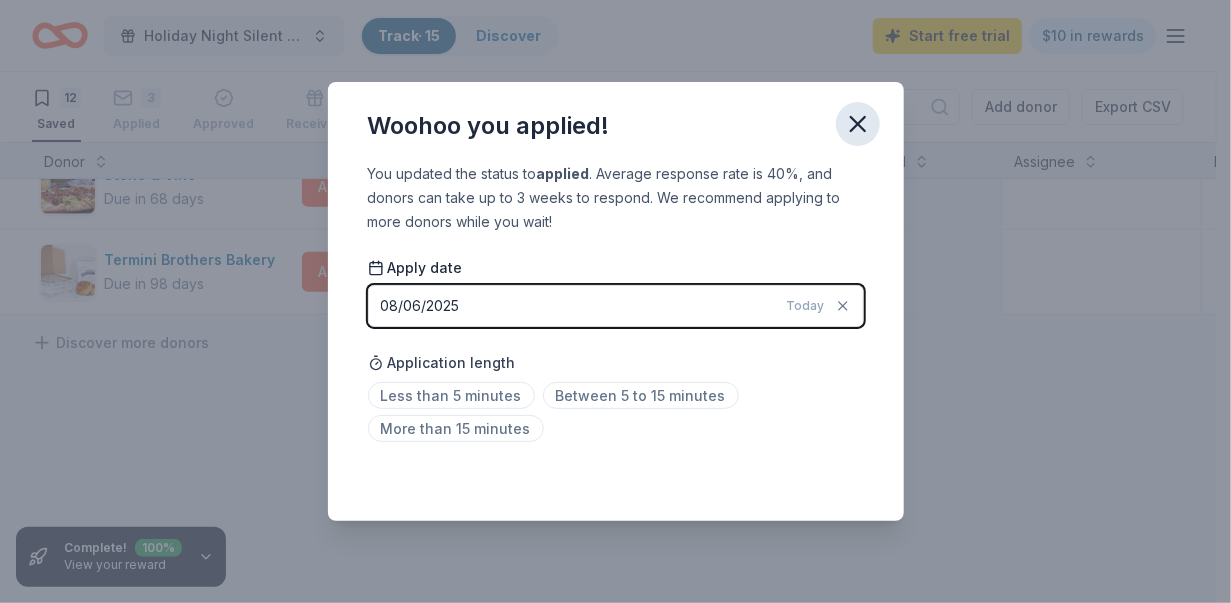 click 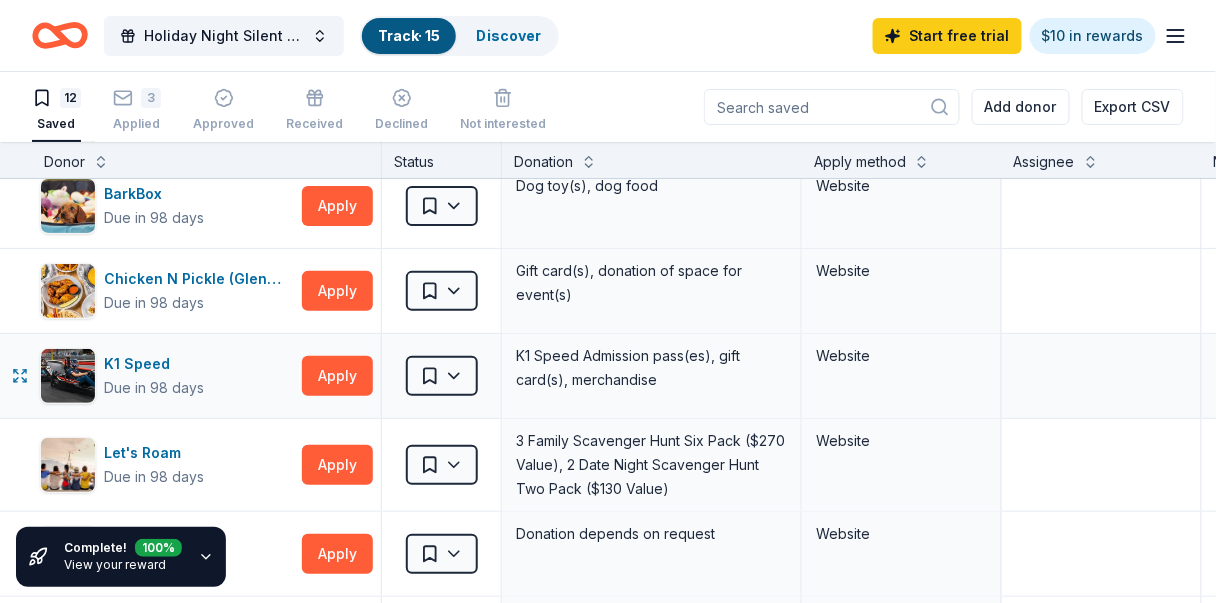 scroll, scrollTop: 0, scrollLeft: 0, axis: both 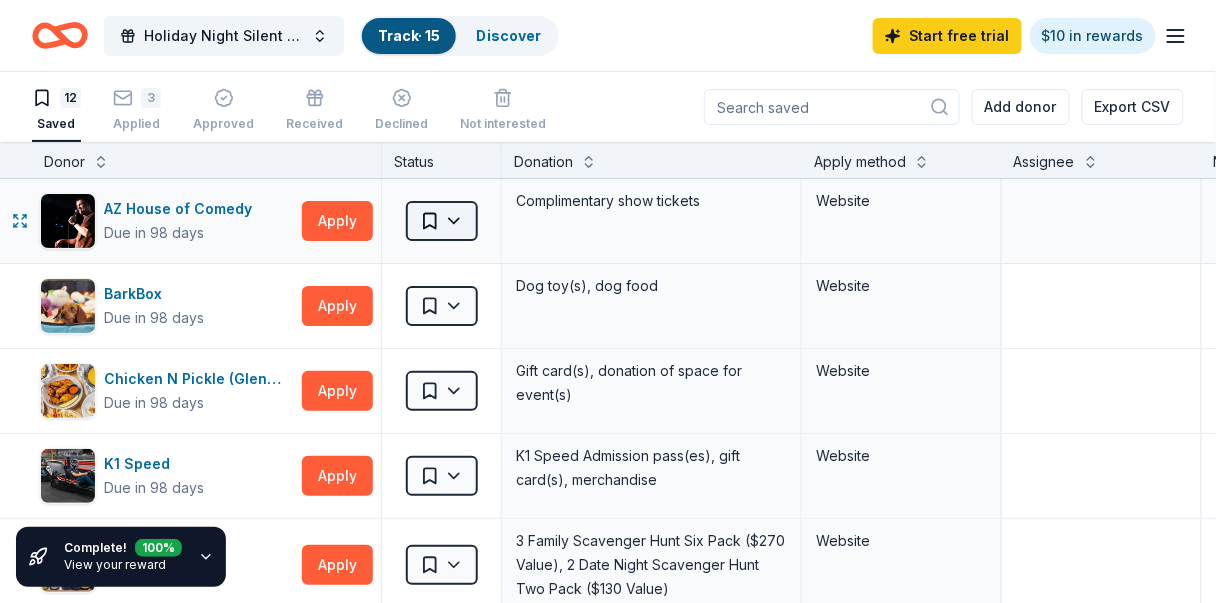 click on "10% Holiday Night Silent Auction Track  · 15 Discover Start free  trial $10 in rewards 12 Saved 3 Applied Approved Received Declined Not interested Add donor Export CSV Complete! 100 % View your reward Donor Status Donation Apply method Assignee Notes AZ House of Comedy Due in 98 days Apply Saved Complimentary show tickets Website BarkBox Due in 98 days Apply Saved Dog toy(s), dog food Website Chicken N Pickle (Glendale) Due in 98 days Apply Saved Gift card(s), donation of space for event(s) Website K1 Speed Due in 98 days Apply Saved K1 Speed Admission pass(es), gift card(s), merchandise Website Let's Roam Due in 98 days Apply Saved 3 Family Scavenger Hunt Six Pack ($270 Value), 2 Date Night Scavenger Hunt Two Pack ($130 Value) Website Oriental Trading Due in 100 days Apply Saved Donation depends on request Website PRP Wine International Due in 121 days Apply Saved Two in-home wine sampling gift certificates In app SanTan Brewing Company Due in 83 days Apply Saved Website SCHEELS Due in 98 days Apply Saved" at bounding box center (608, 301) 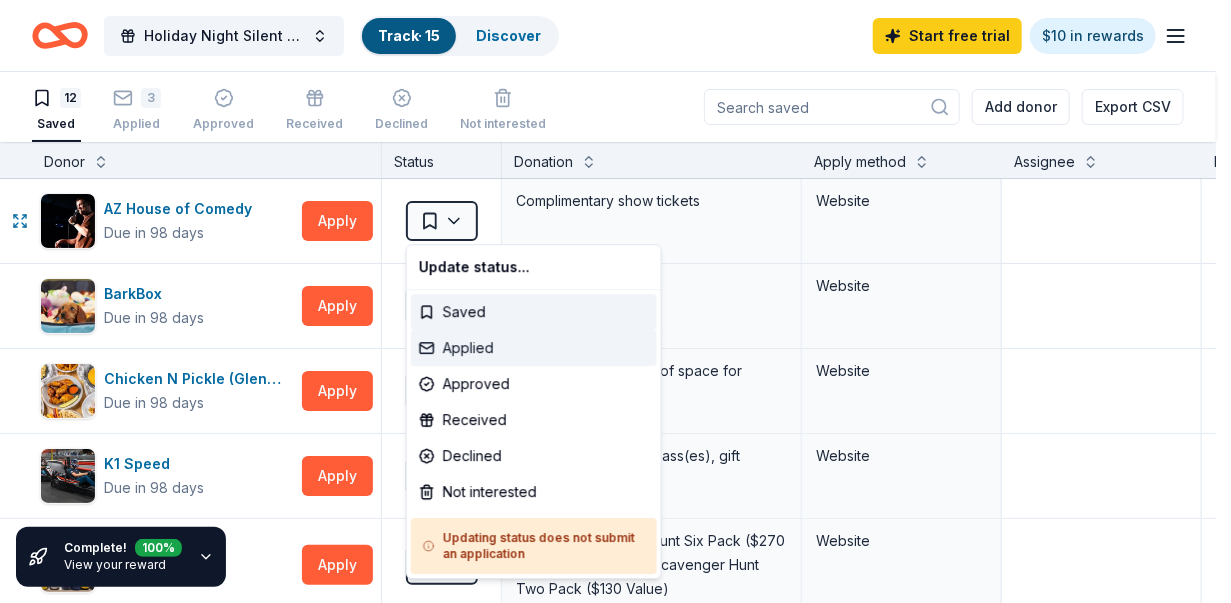 click on "Applied" at bounding box center [534, 348] 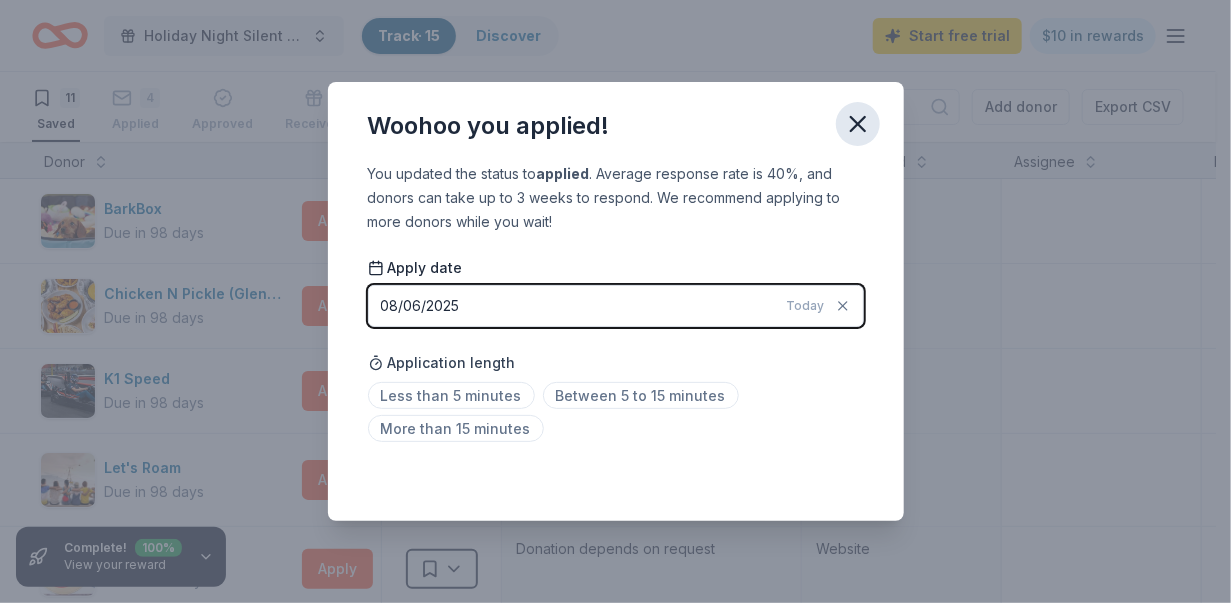 click at bounding box center [858, 124] 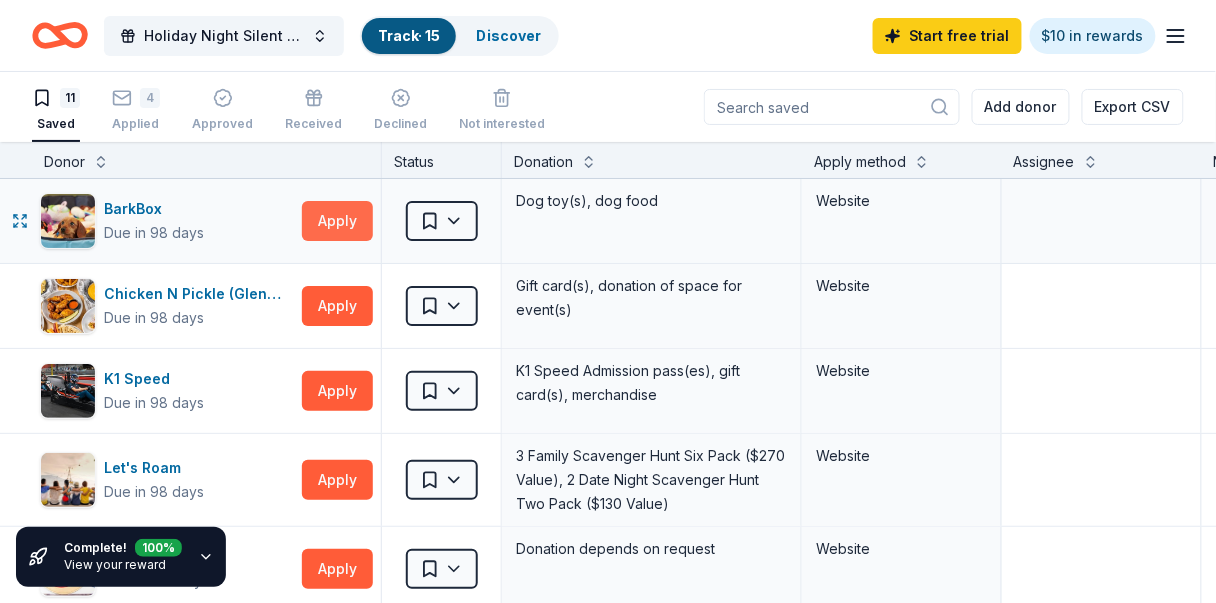 click on "Apply" at bounding box center [337, 221] 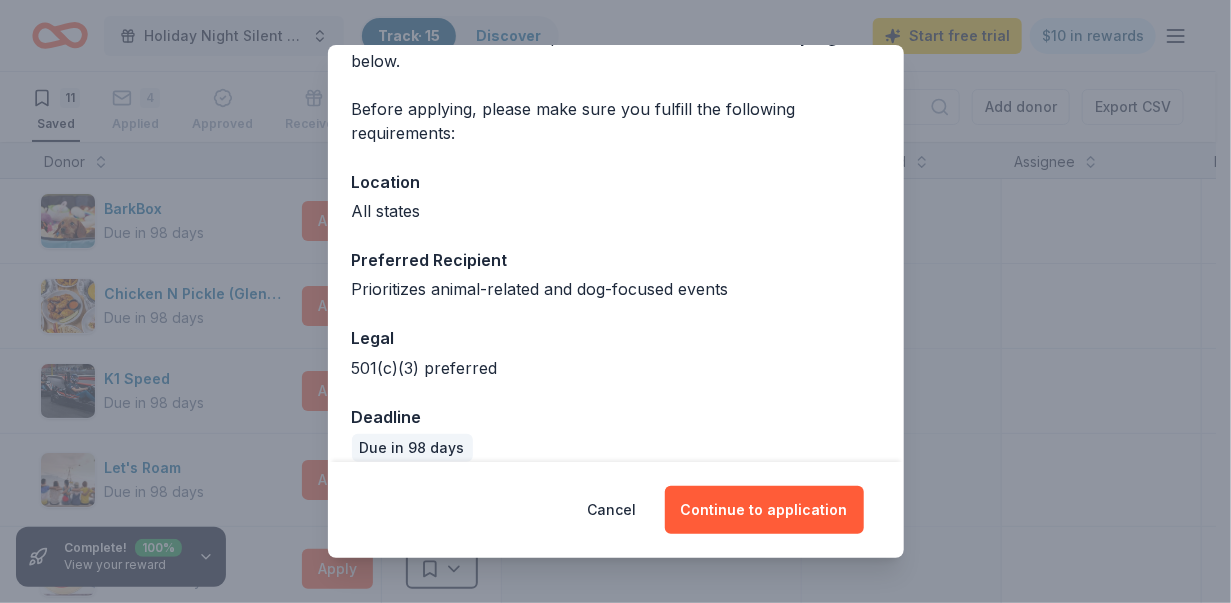 scroll, scrollTop: 139, scrollLeft: 0, axis: vertical 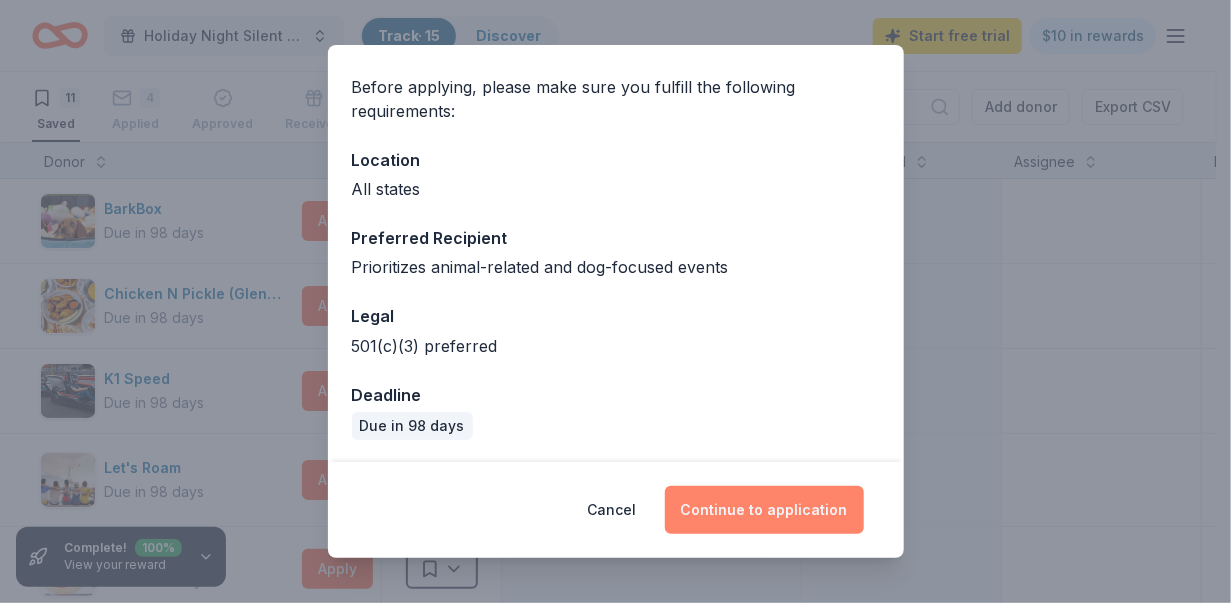 click on "Continue to application" at bounding box center (764, 510) 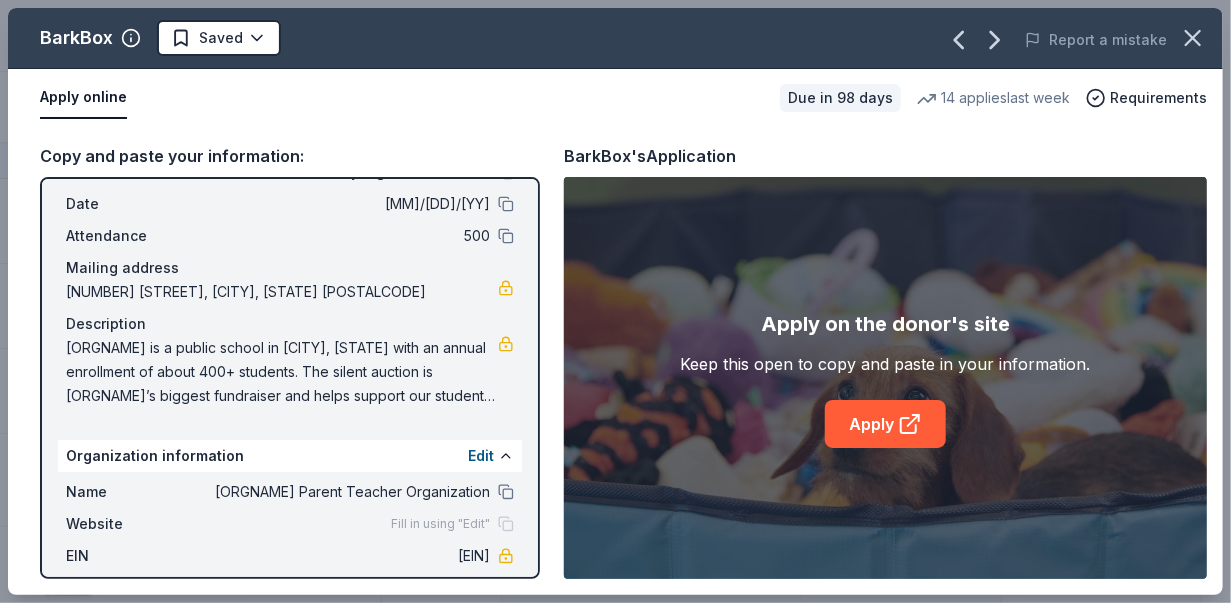 scroll, scrollTop: 100, scrollLeft: 0, axis: vertical 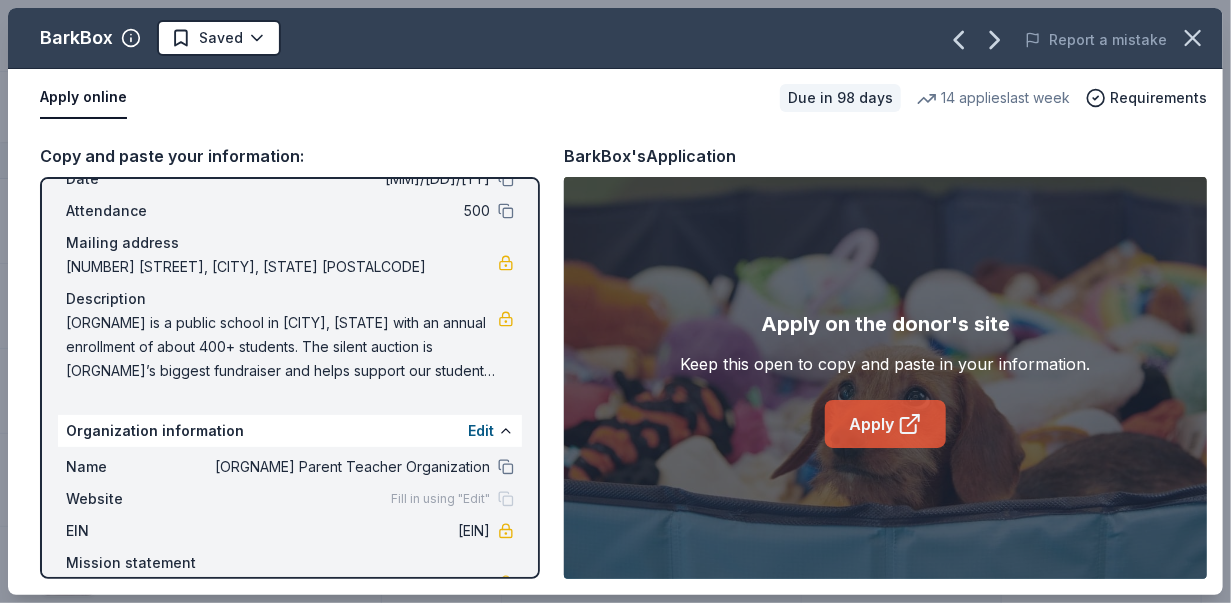 click on "Apply" at bounding box center [885, 424] 